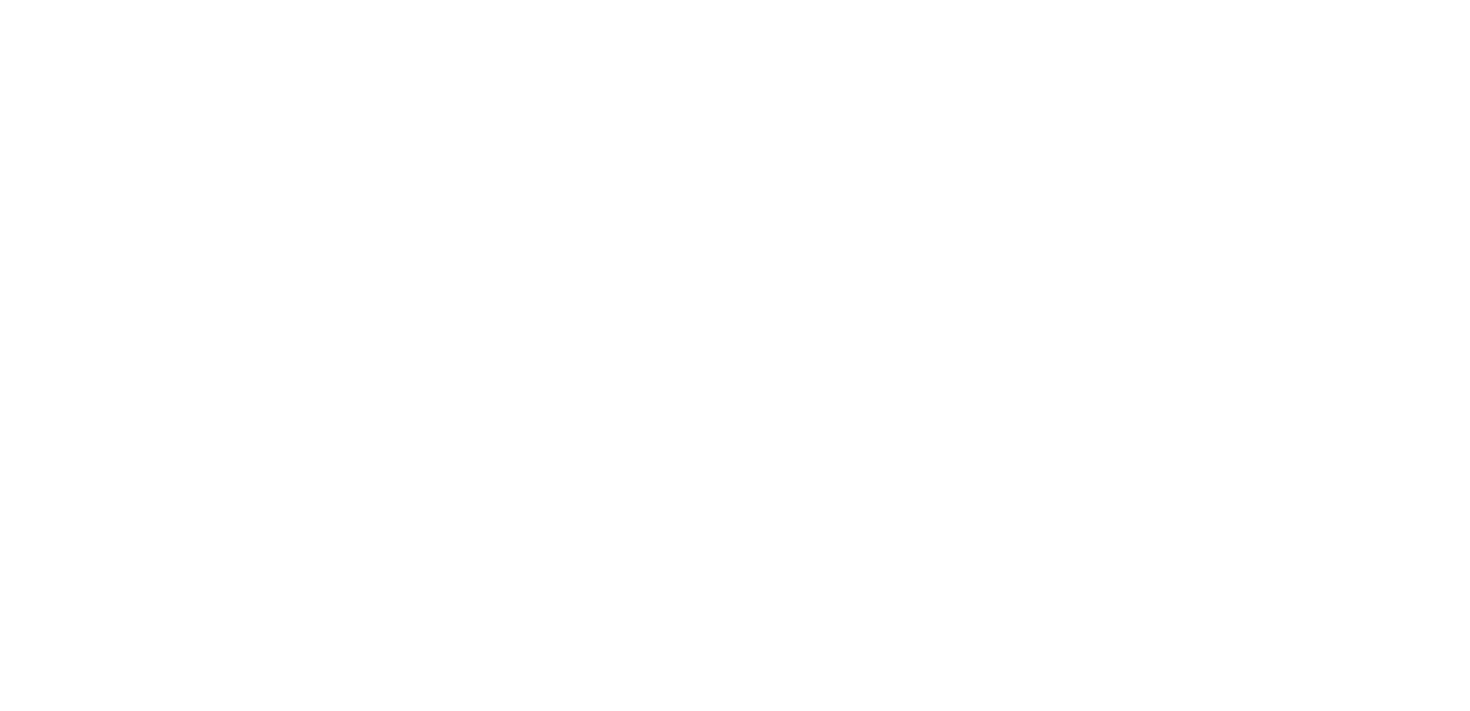 scroll, scrollTop: 0, scrollLeft: 0, axis: both 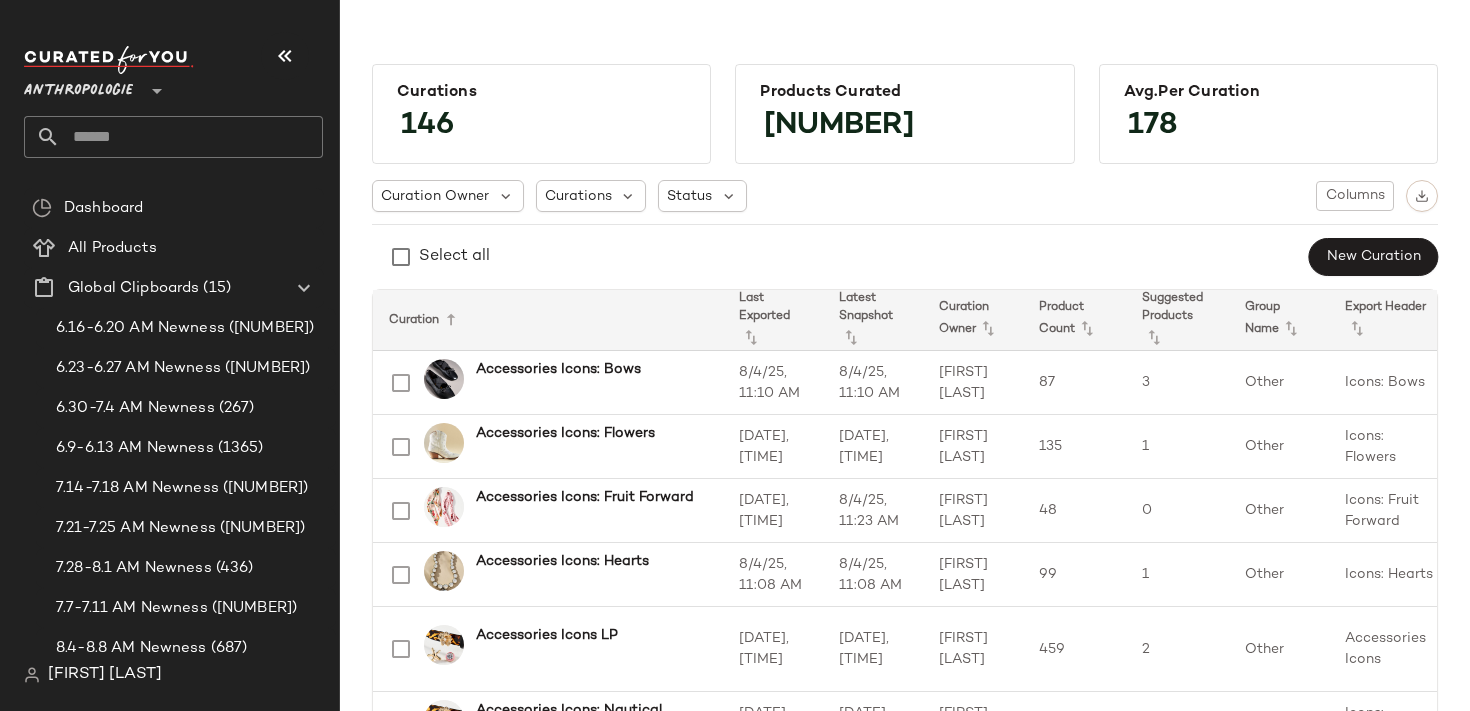 click 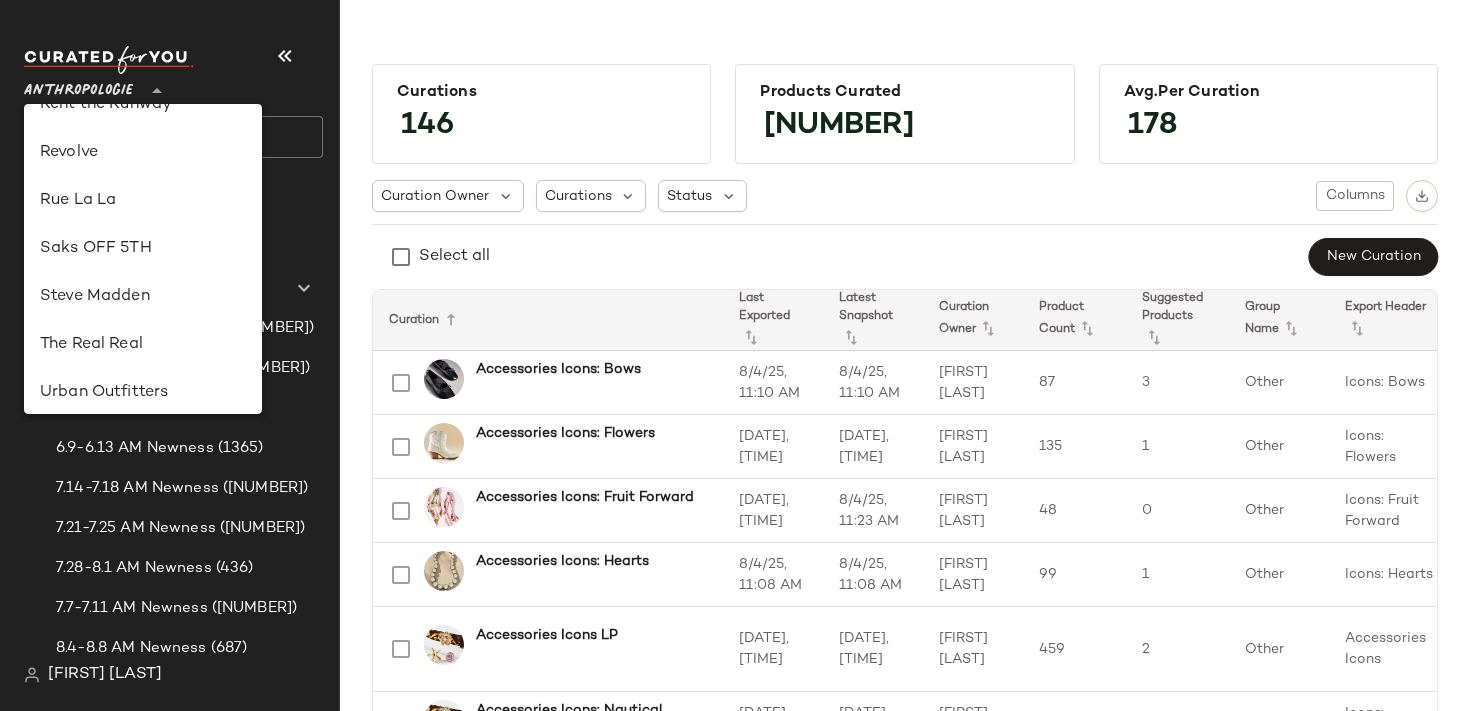 scroll, scrollTop: 990, scrollLeft: 0, axis: vertical 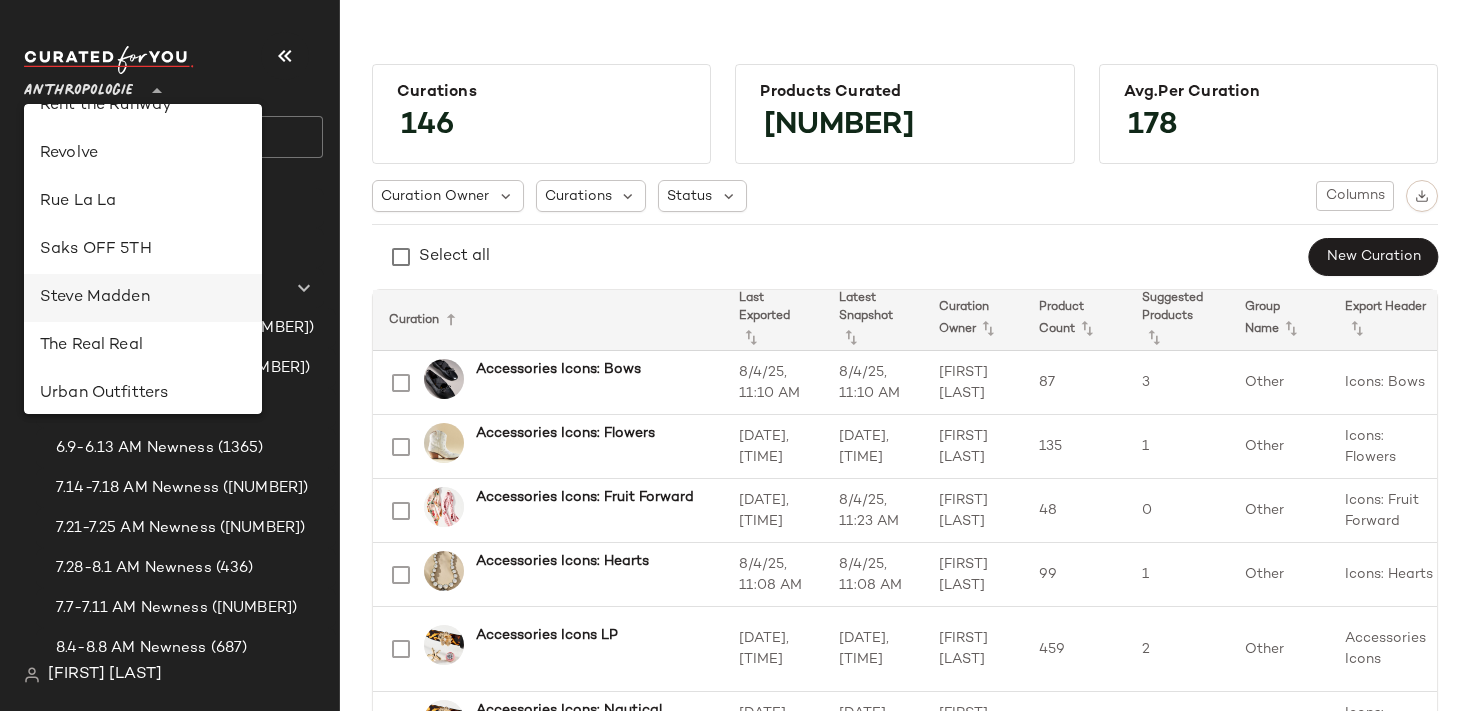 click on "Steve Madden" at bounding box center [143, 298] 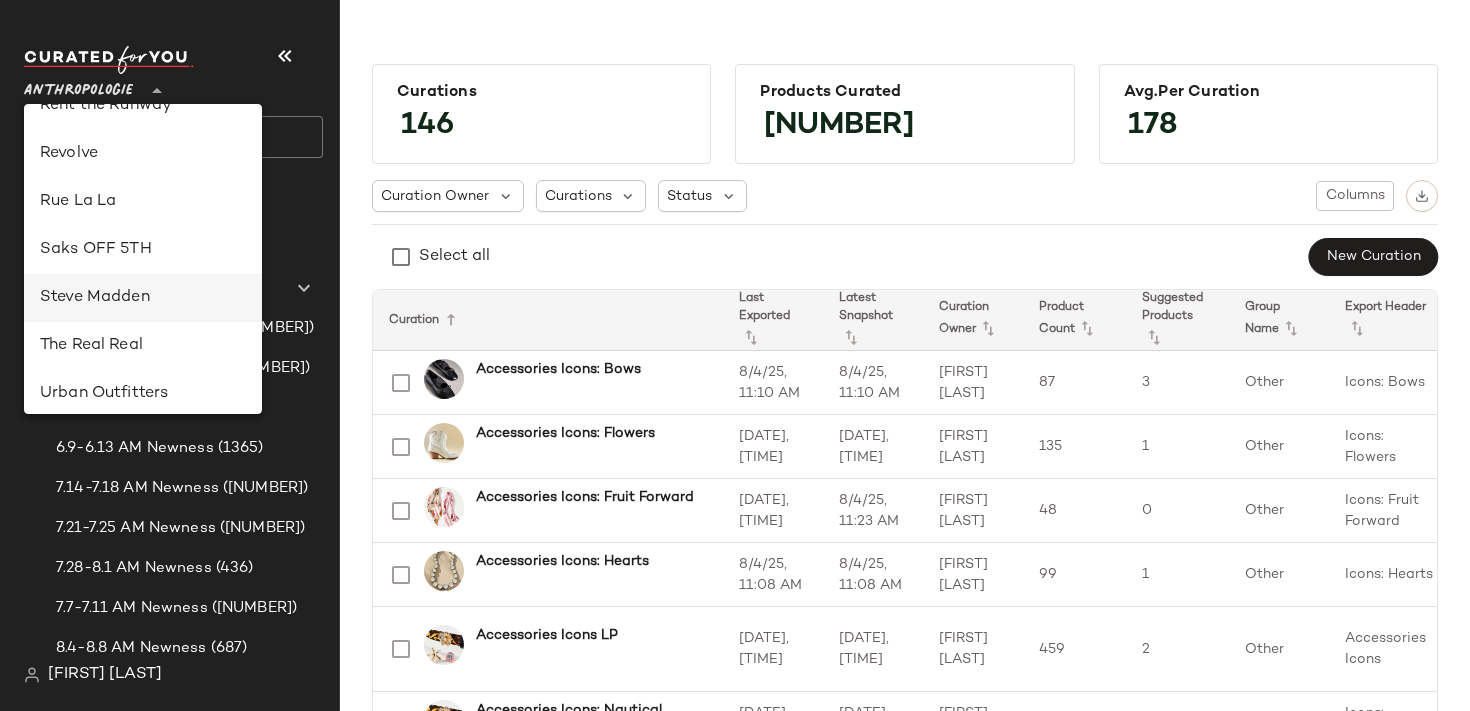 type on "**" 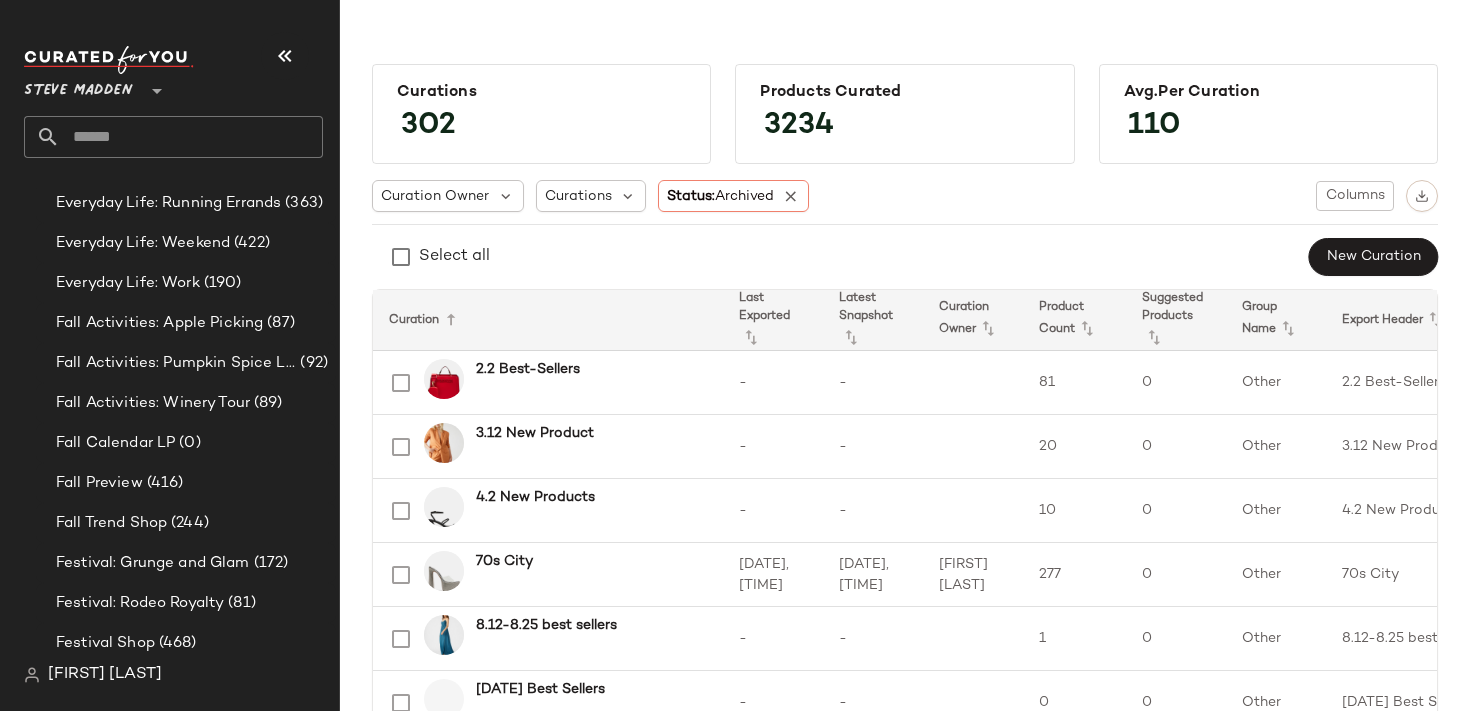 scroll, scrollTop: 2437, scrollLeft: 0, axis: vertical 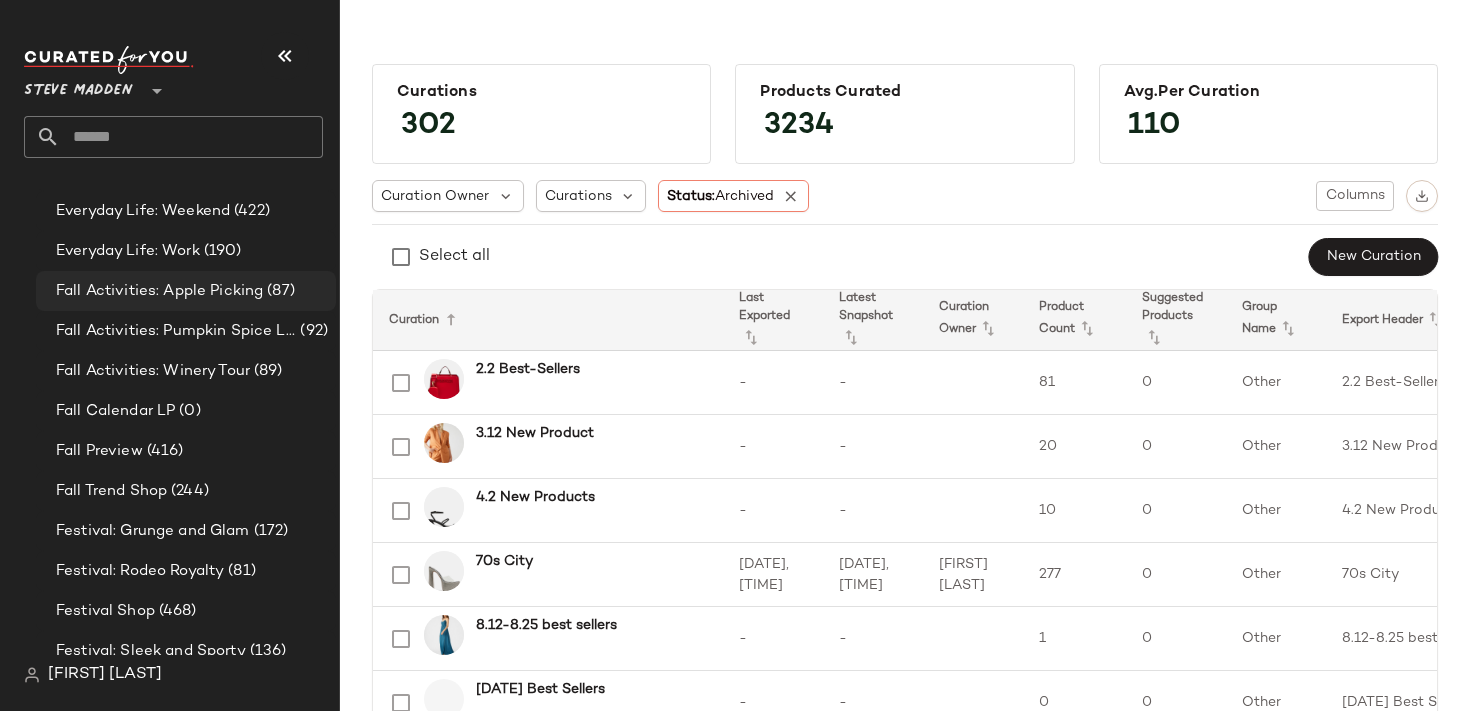 click on "Fall Activities: Apple Picking" at bounding box center (159, 291) 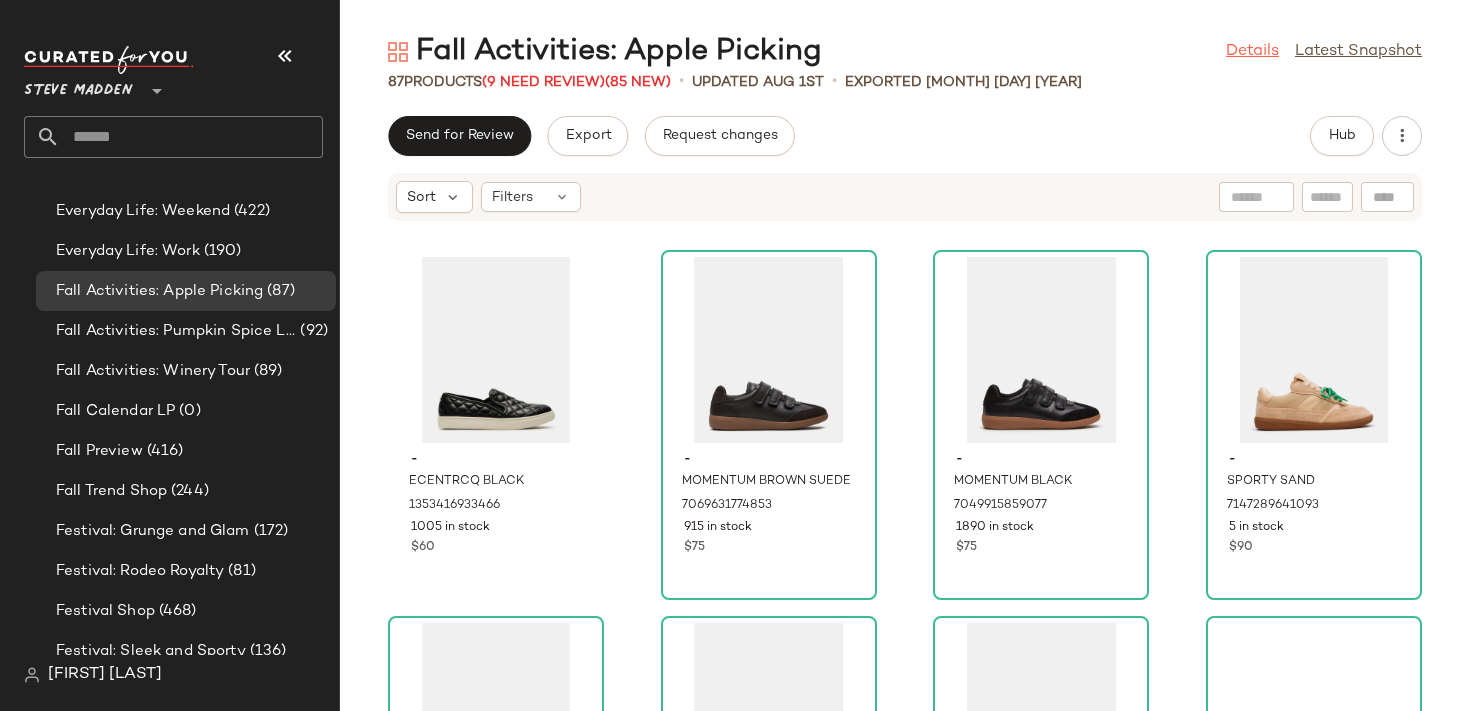 click on "Details" at bounding box center [1252, 52] 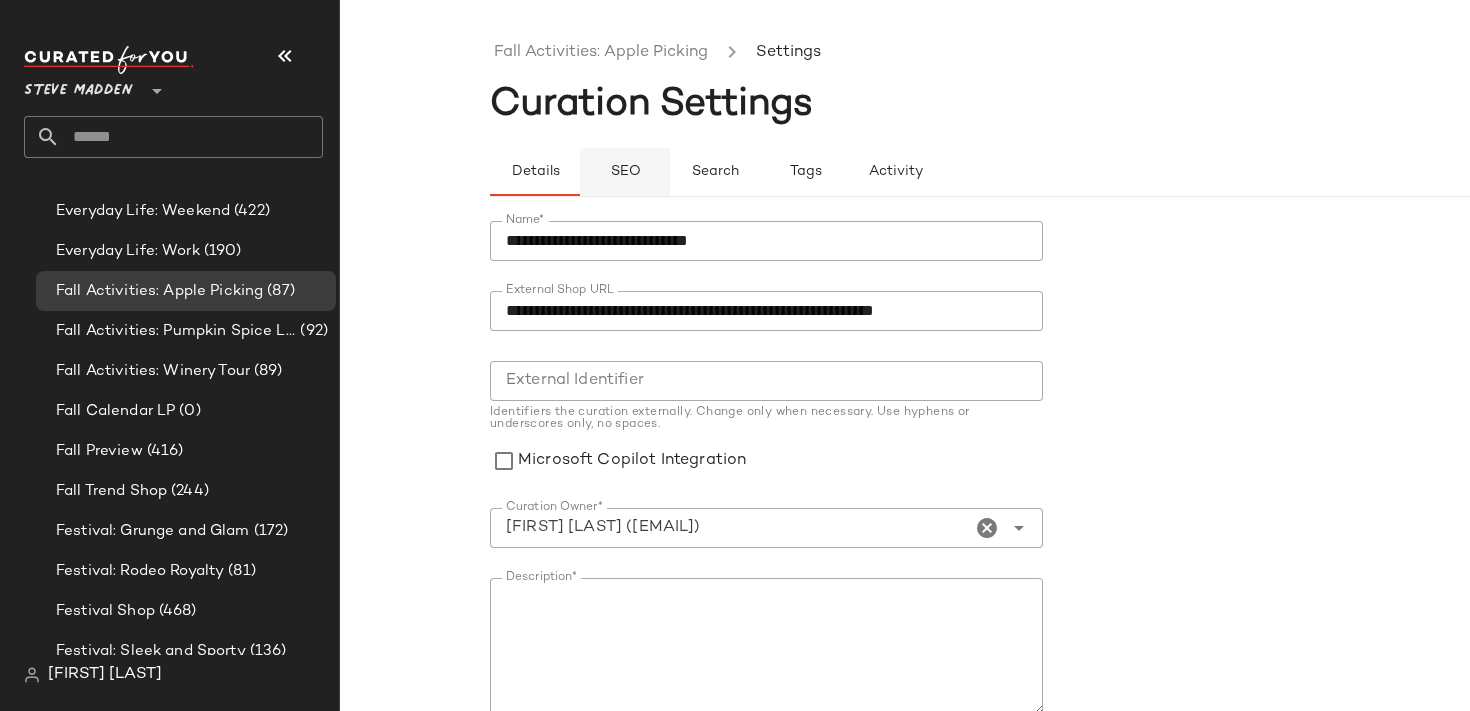 click on "SEO" 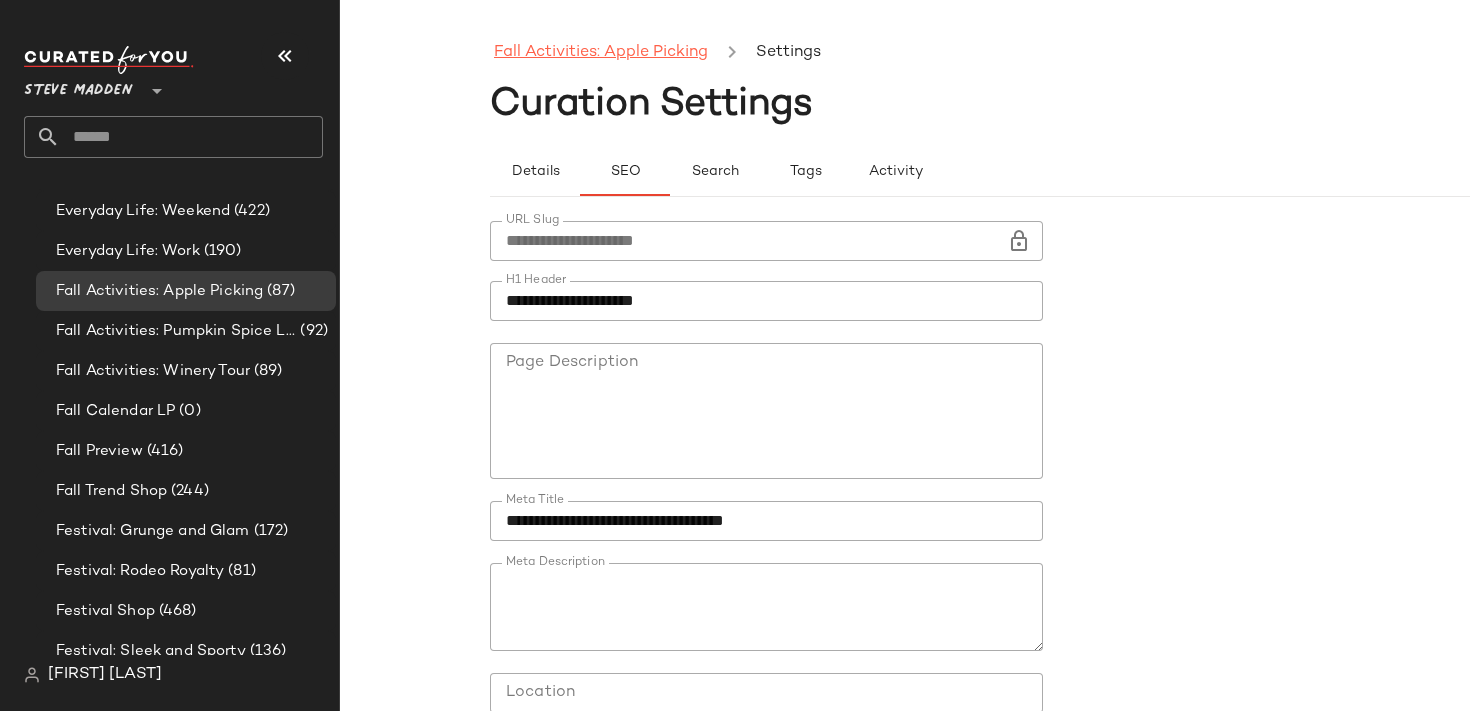 click on "Fall Activities: Apple Picking" at bounding box center [601, 53] 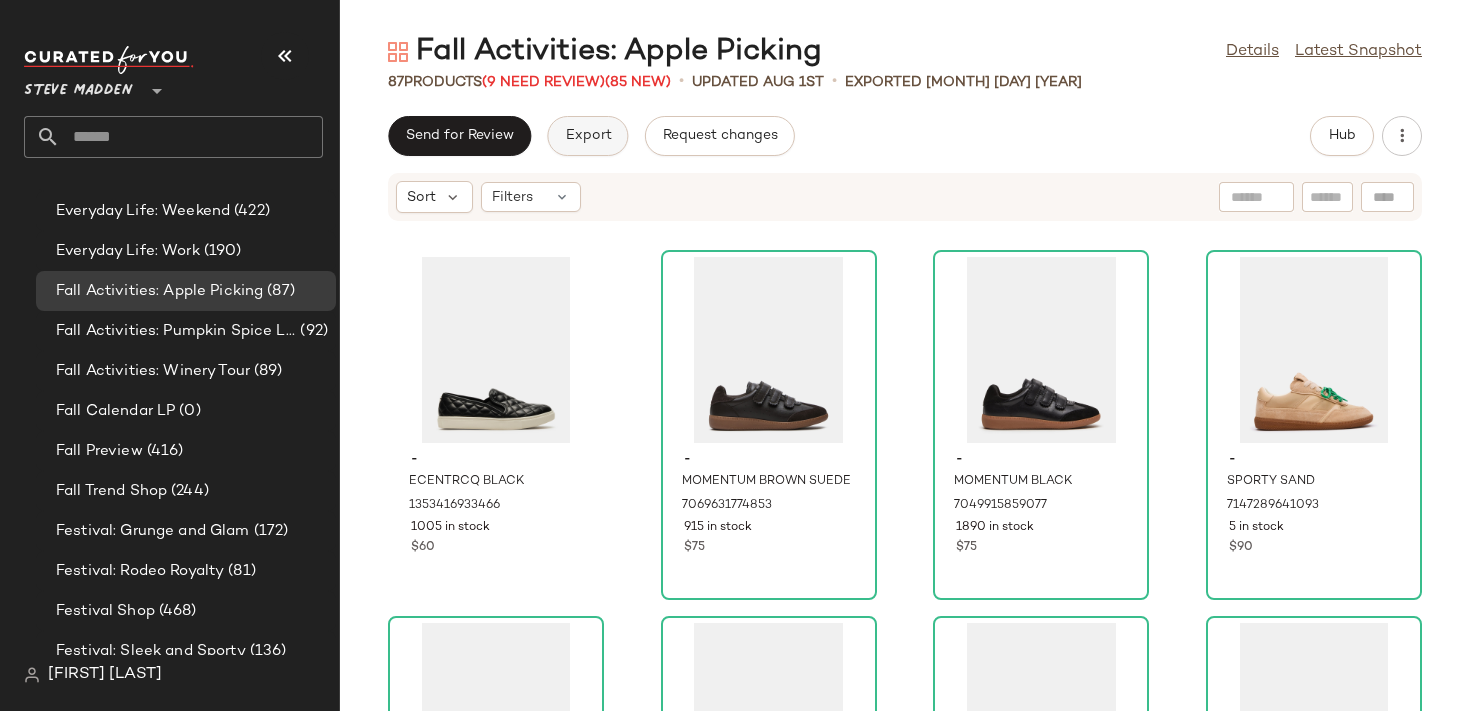 click on "Export" at bounding box center (587, 136) 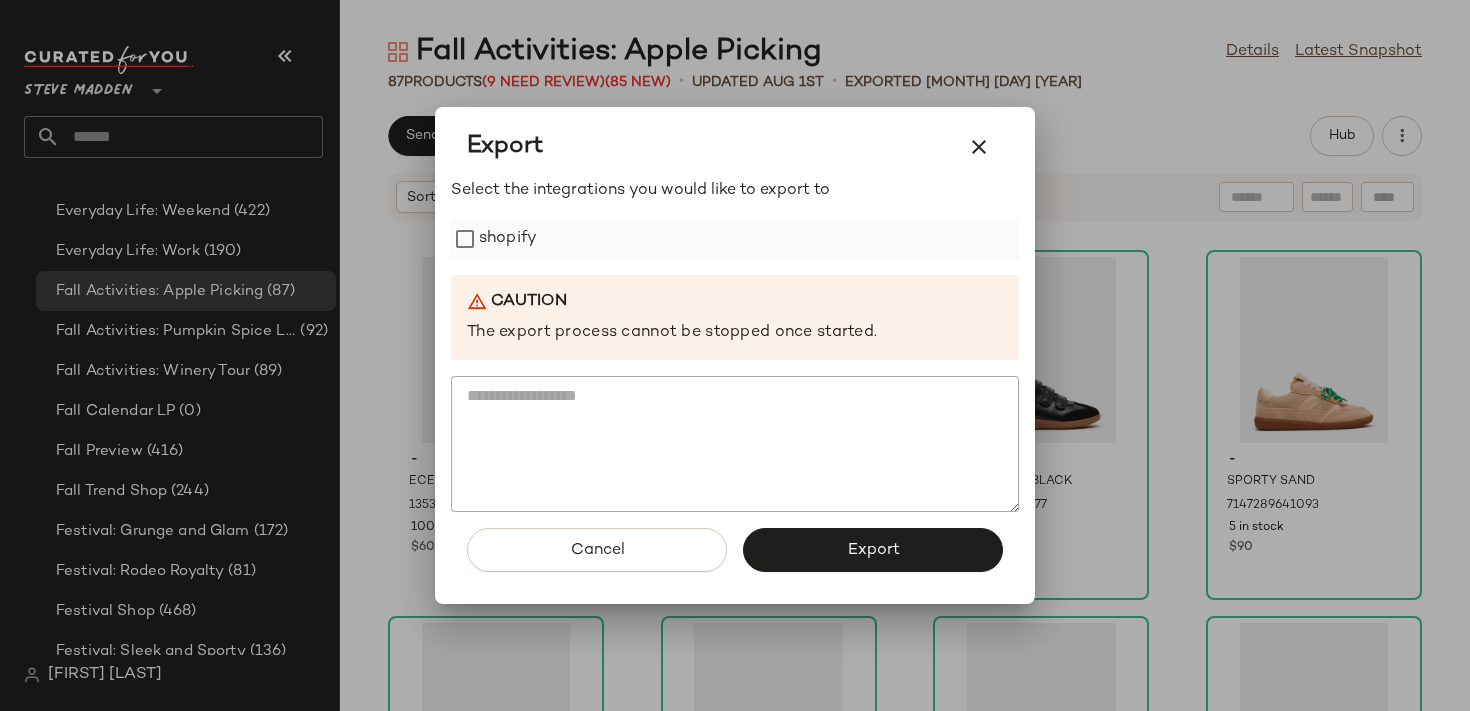 click on "shopify" at bounding box center (508, 239) 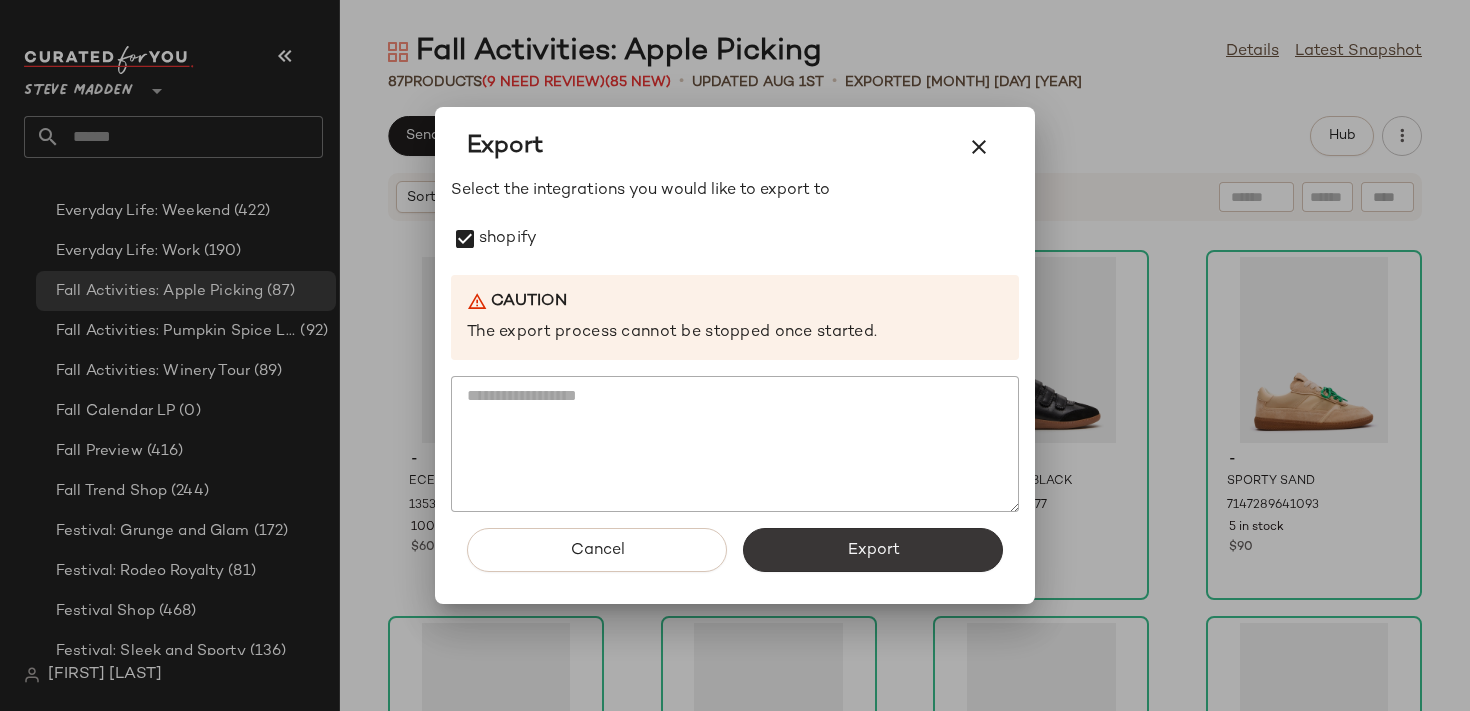 click on "Export" 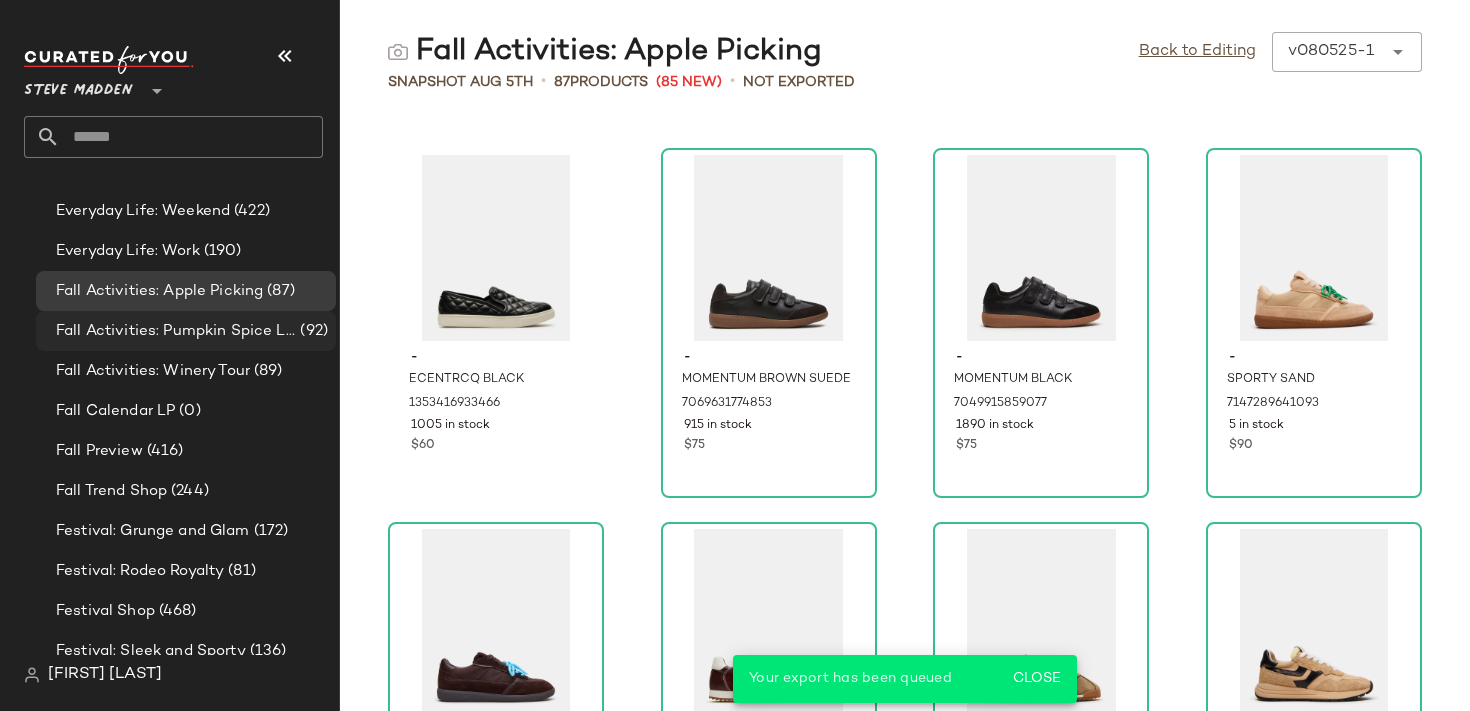 click on "Fall Activities: Pumpkin Spice Latte Girl" at bounding box center (176, 331) 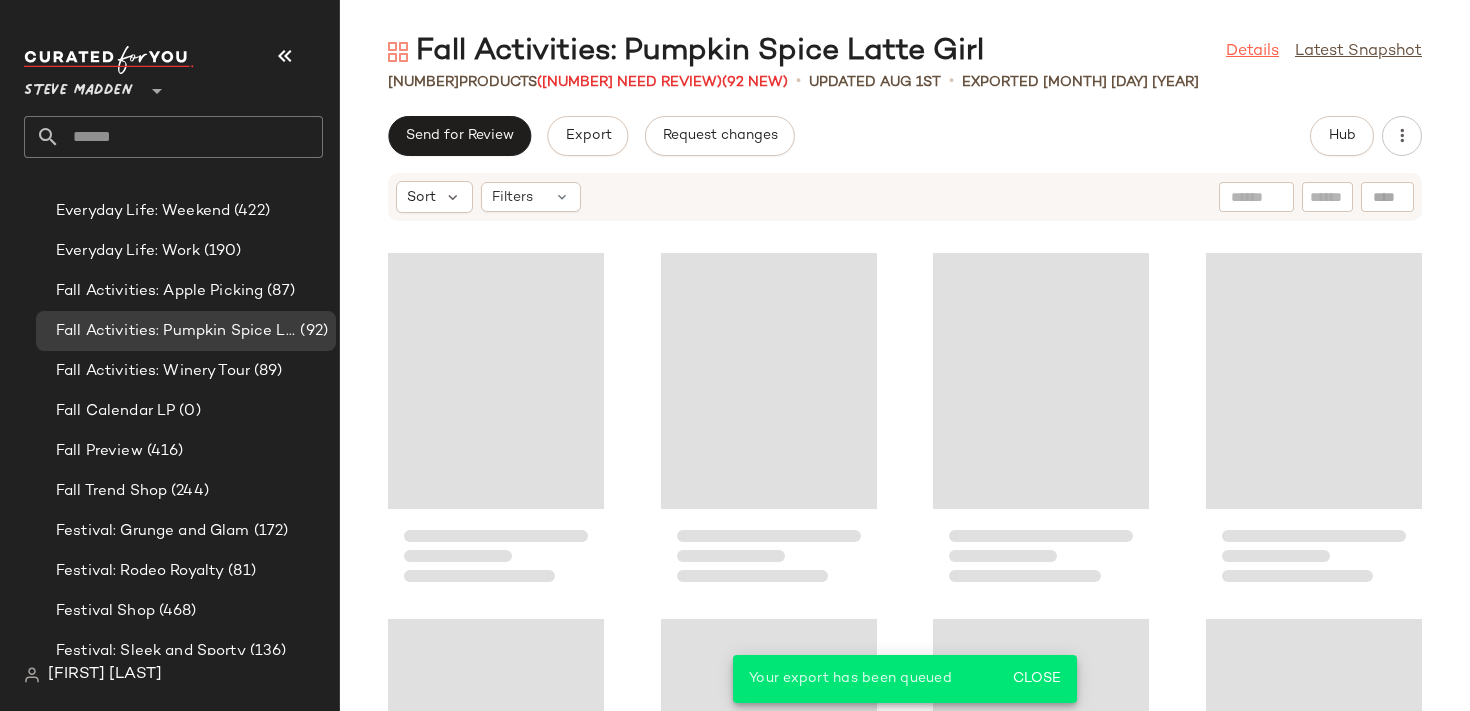 click on "Details" at bounding box center (1252, 52) 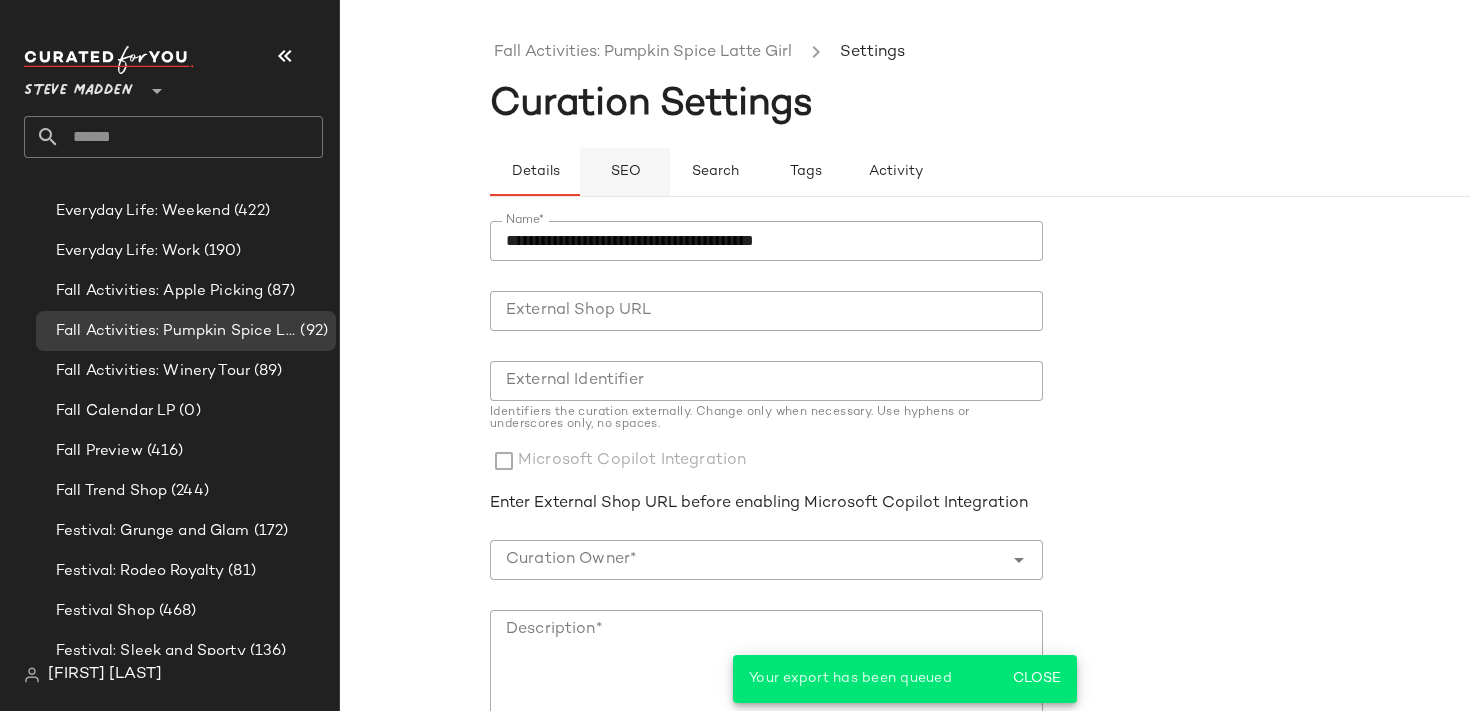 click on "SEO" 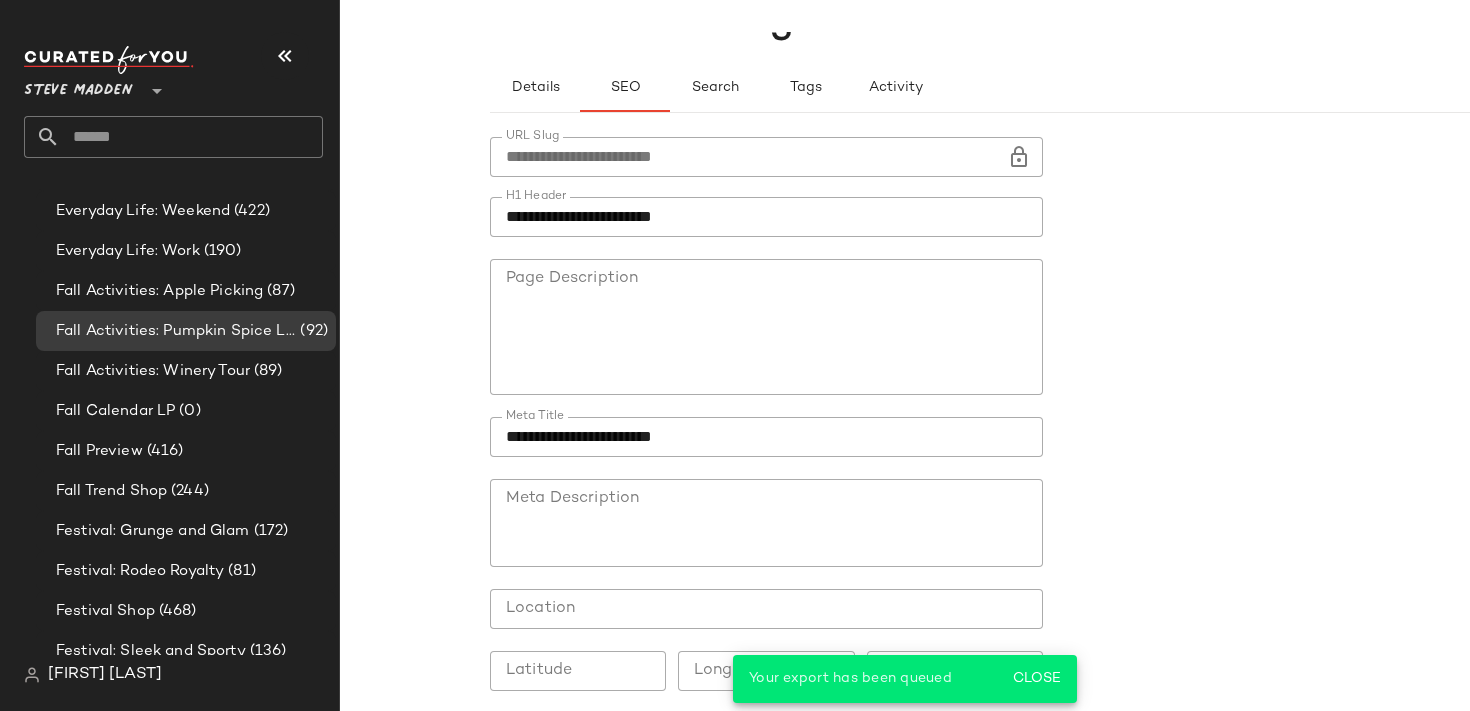 scroll, scrollTop: 95, scrollLeft: 0, axis: vertical 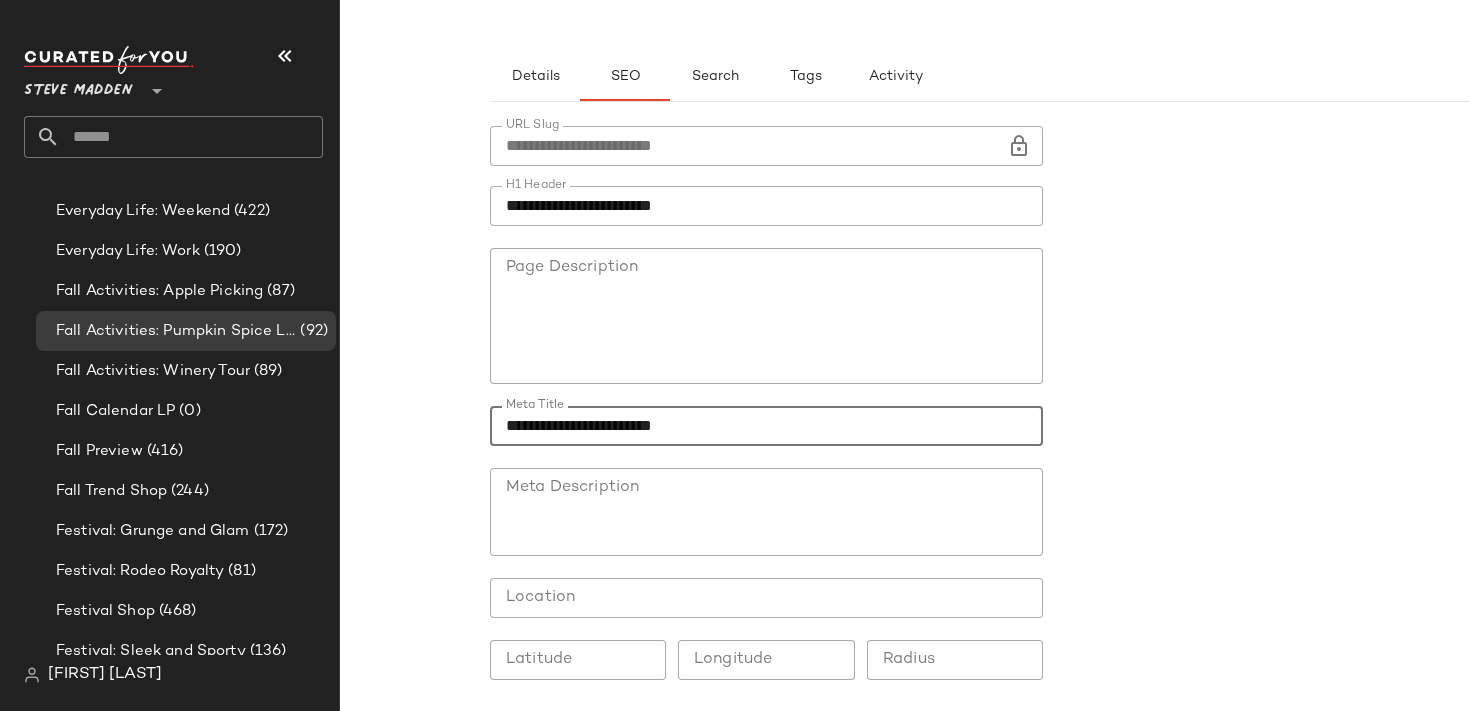 click on "**********" 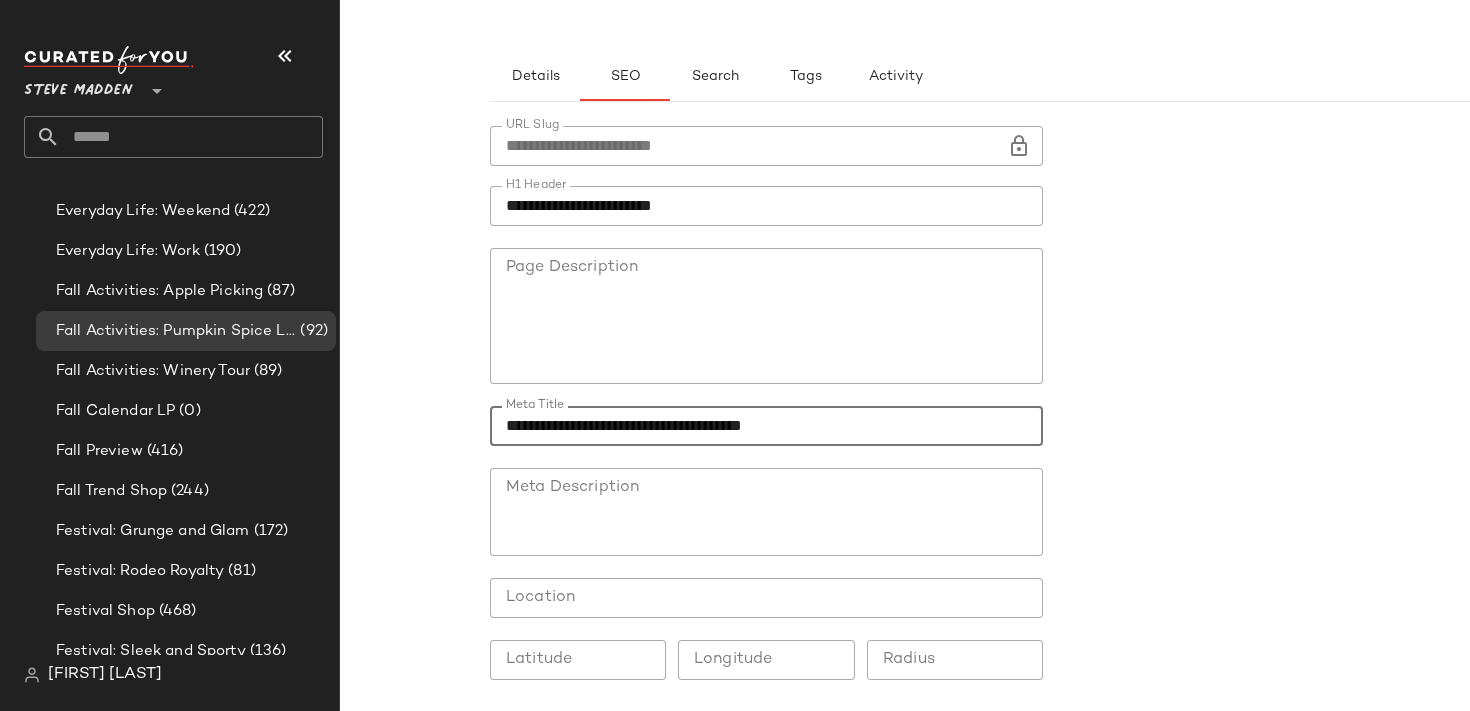 drag, startPoint x: 698, startPoint y: 432, endPoint x: 671, endPoint y: 432, distance: 27 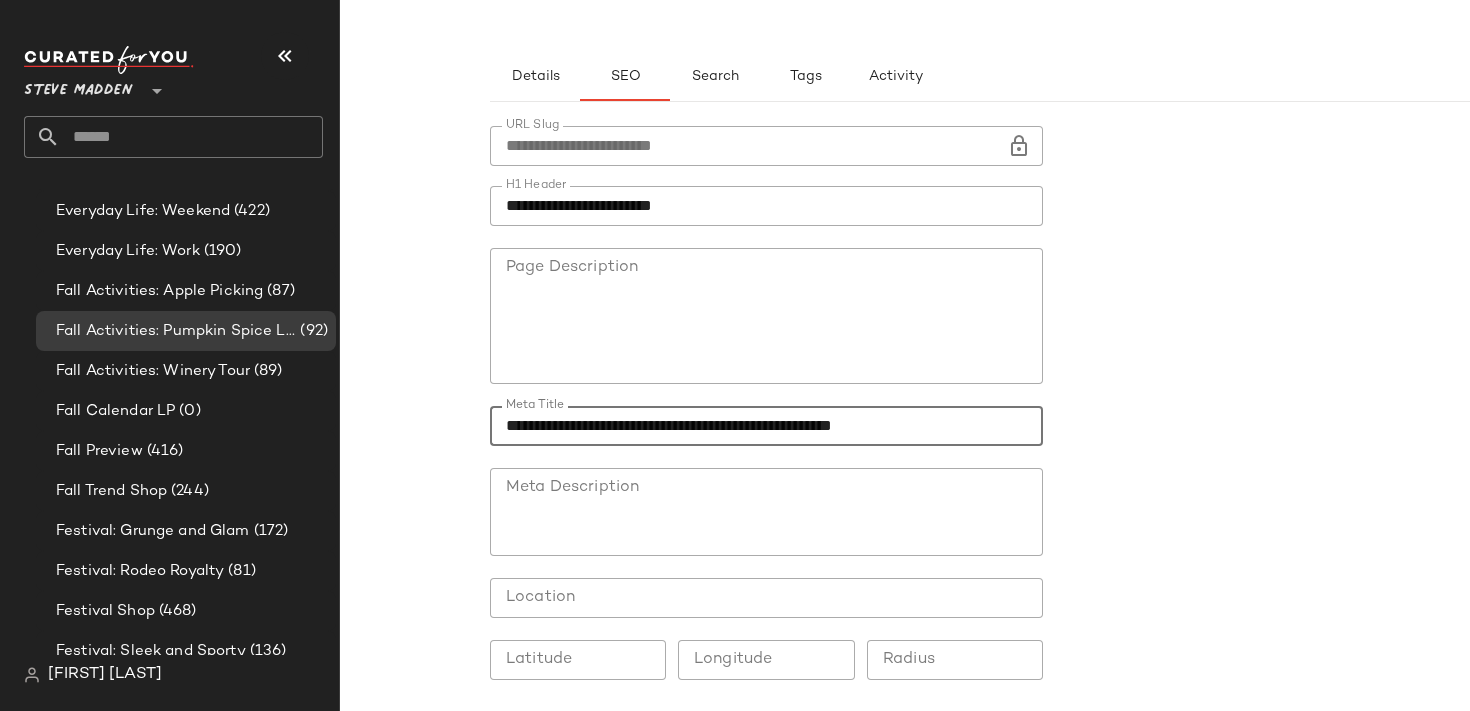 drag, startPoint x: 670, startPoint y: 433, endPoint x: 643, endPoint y: 433, distance: 27 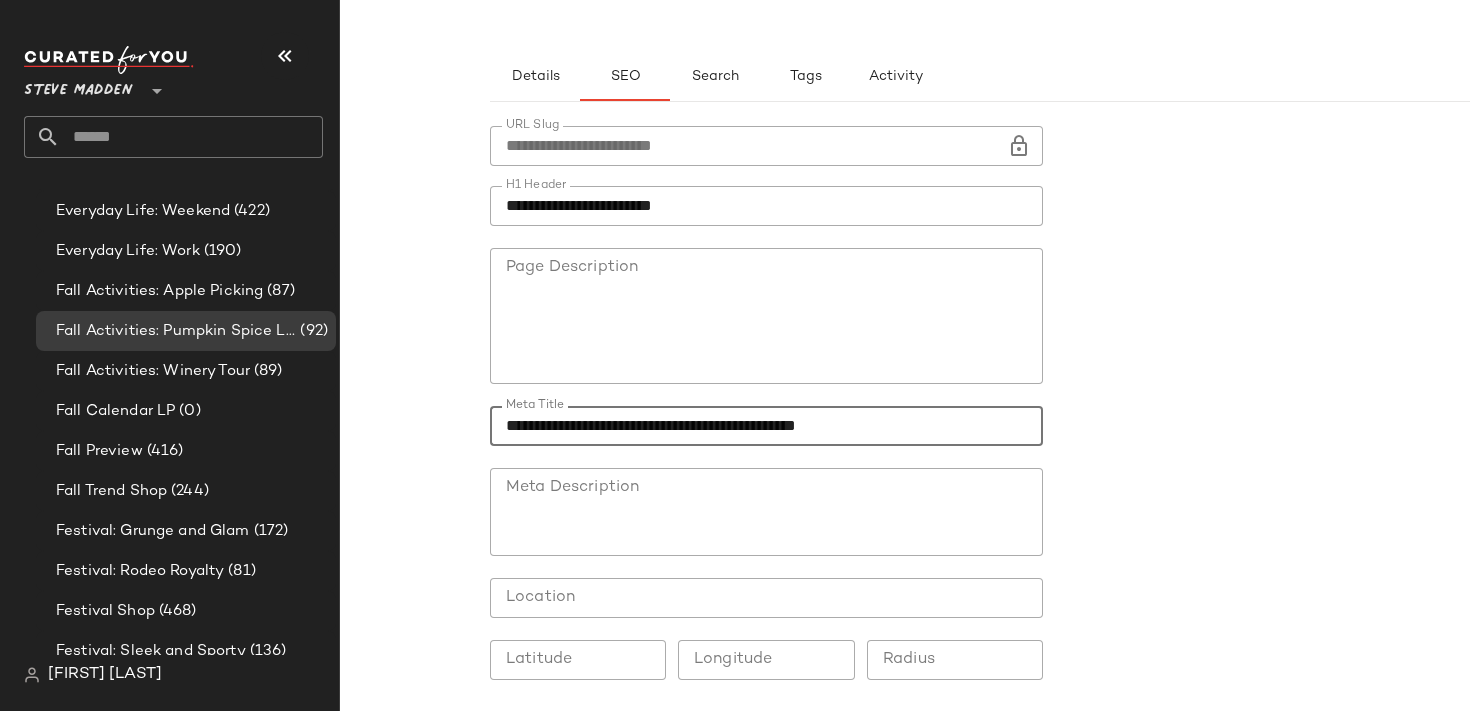 drag, startPoint x: 787, startPoint y: 431, endPoint x: 377, endPoint y: 425, distance: 410.0439 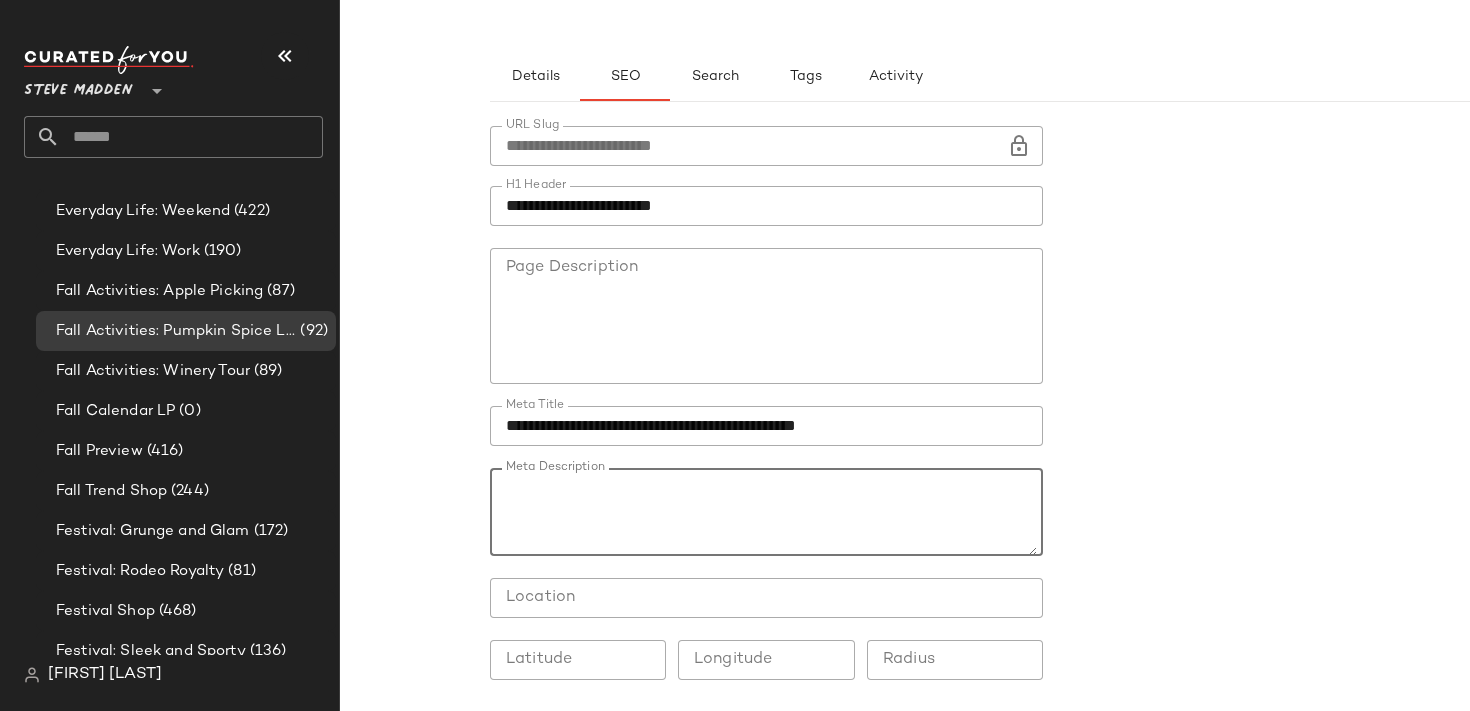 scroll, scrollTop: 50, scrollLeft: 0, axis: vertical 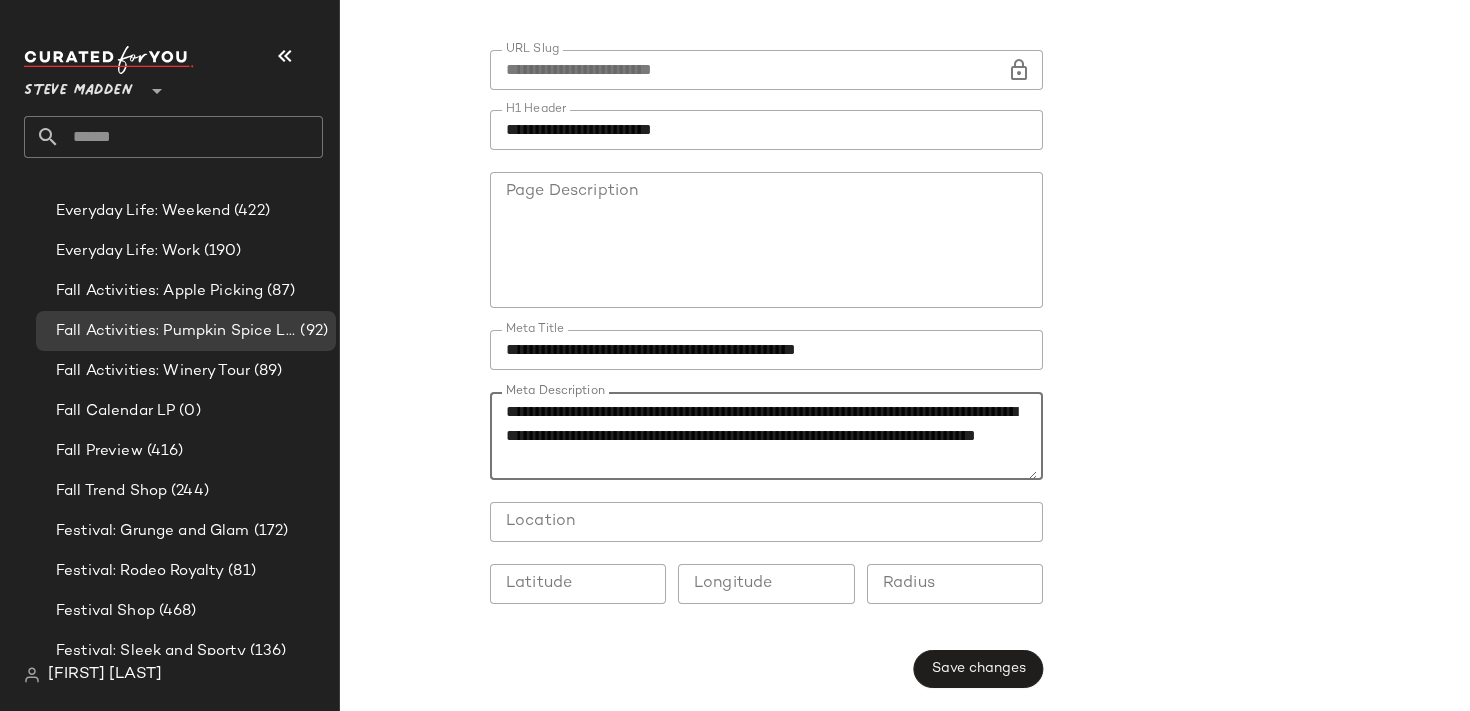 type on "**********" 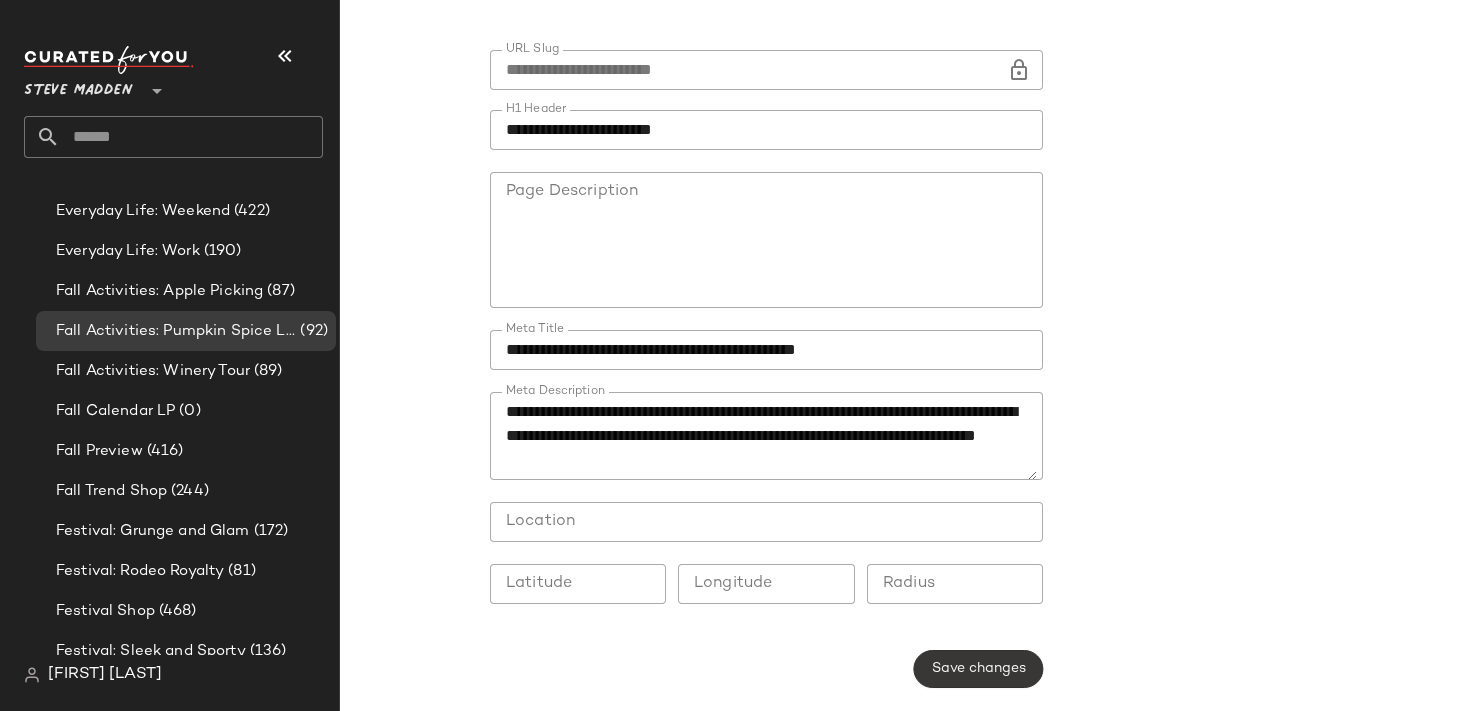 click on "Save changes" 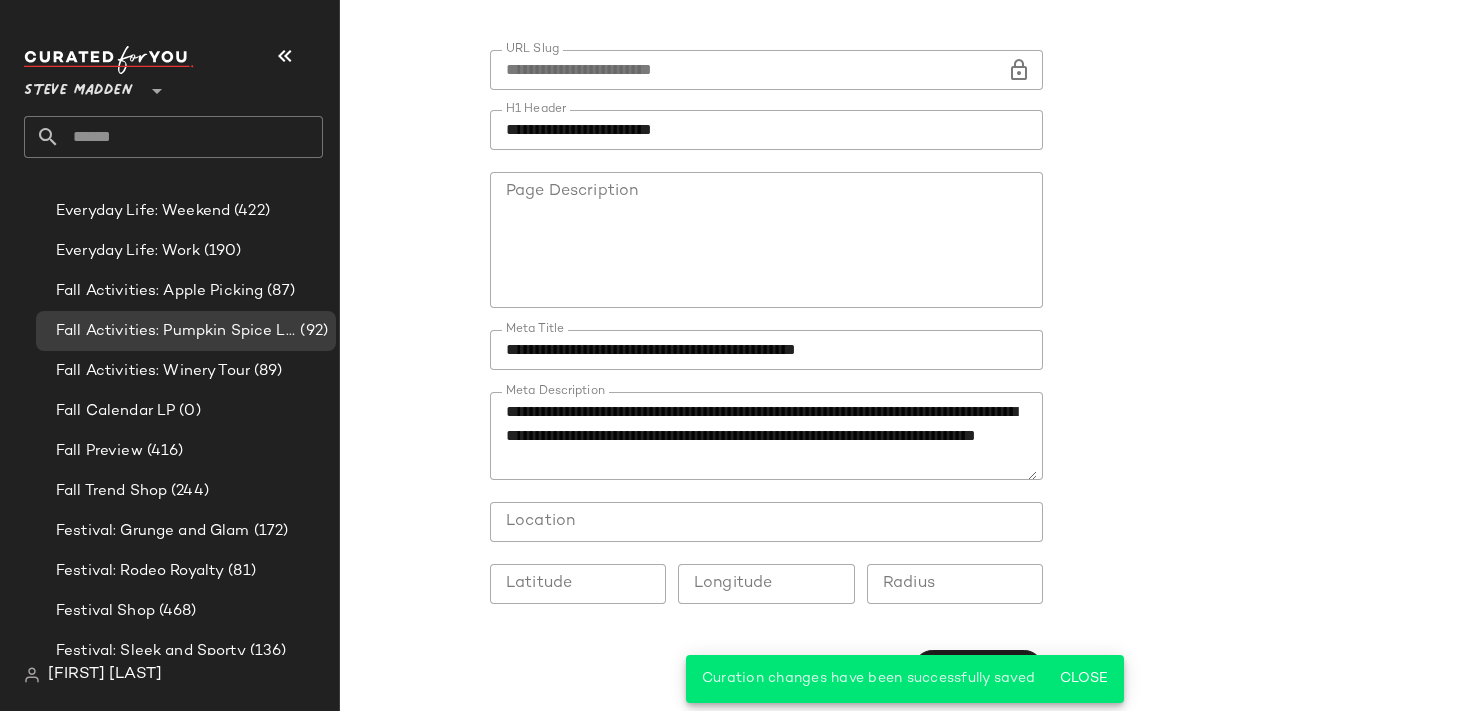 scroll, scrollTop: 0, scrollLeft: 0, axis: both 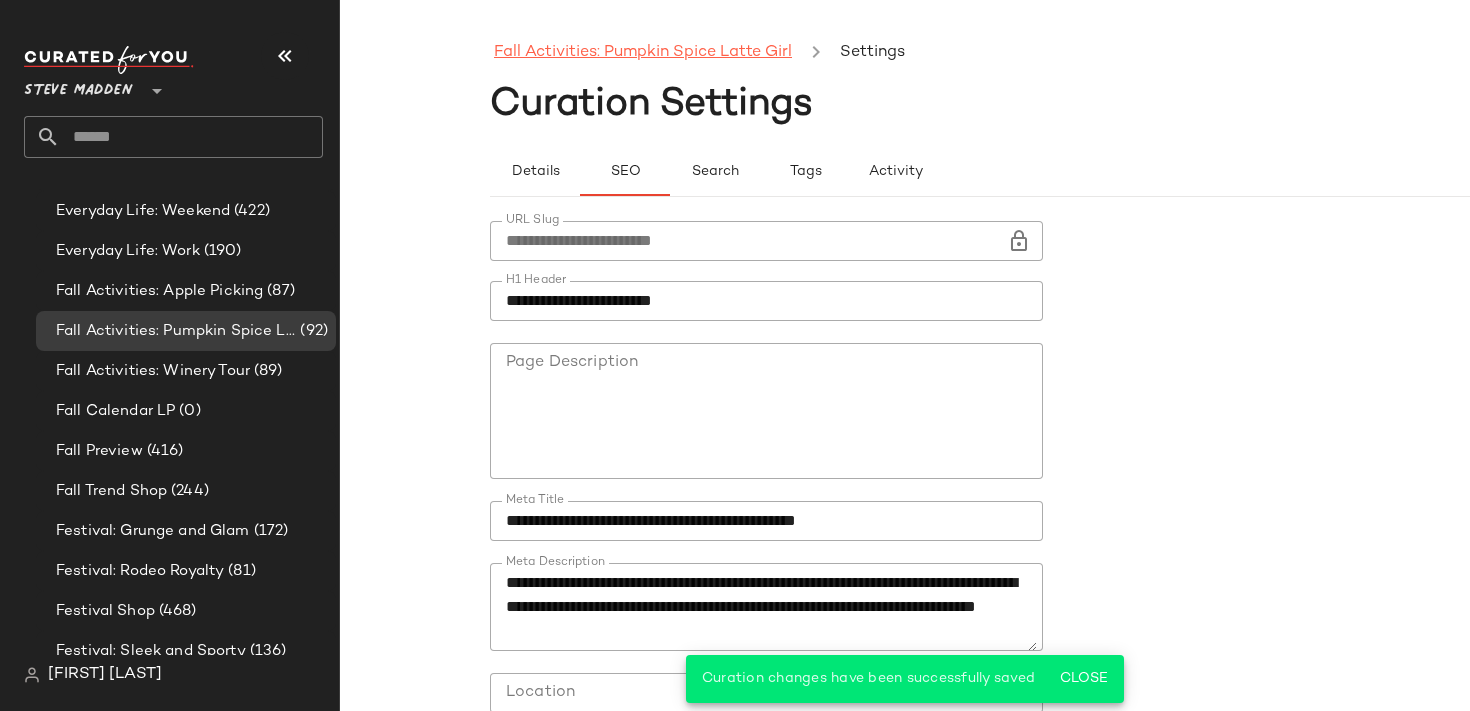 click on "Fall Activities: Pumpkin Spice Latte Girl" at bounding box center [643, 53] 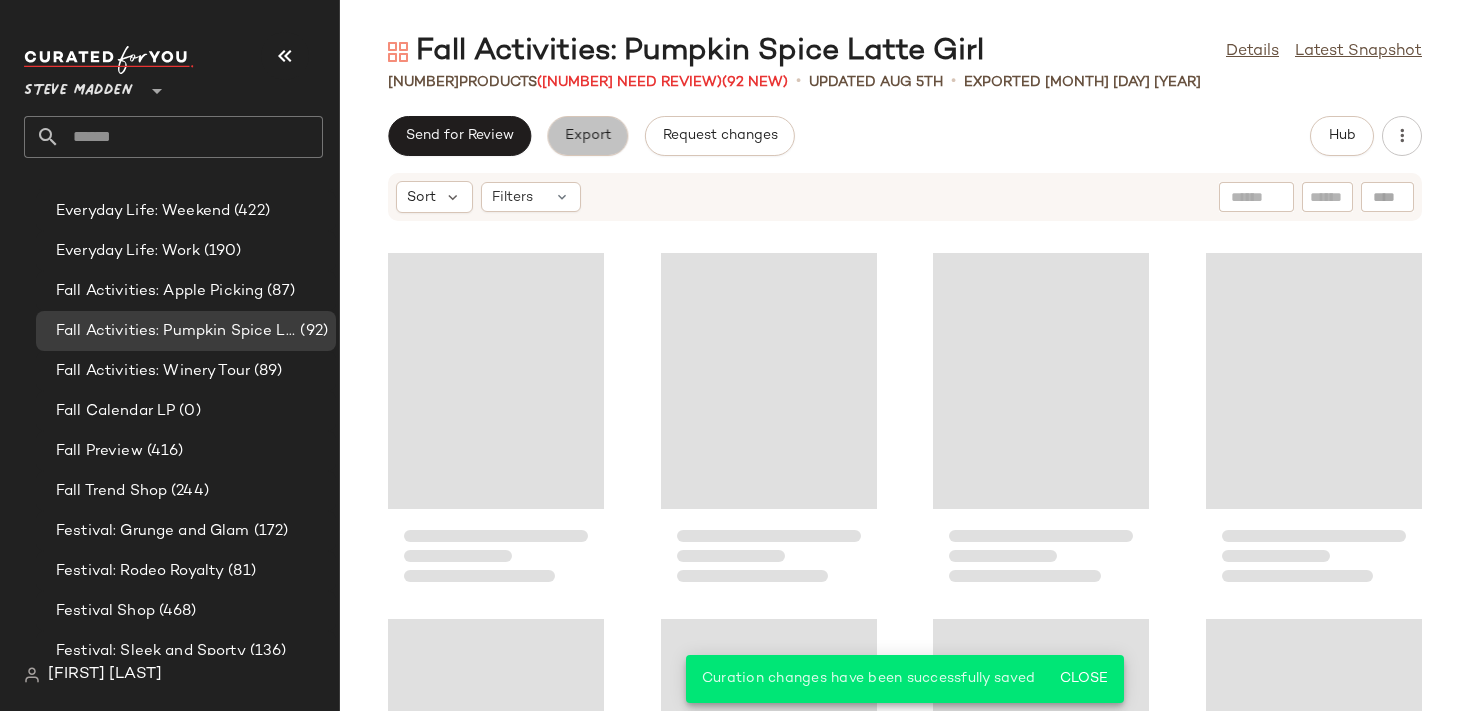 click on "Export" 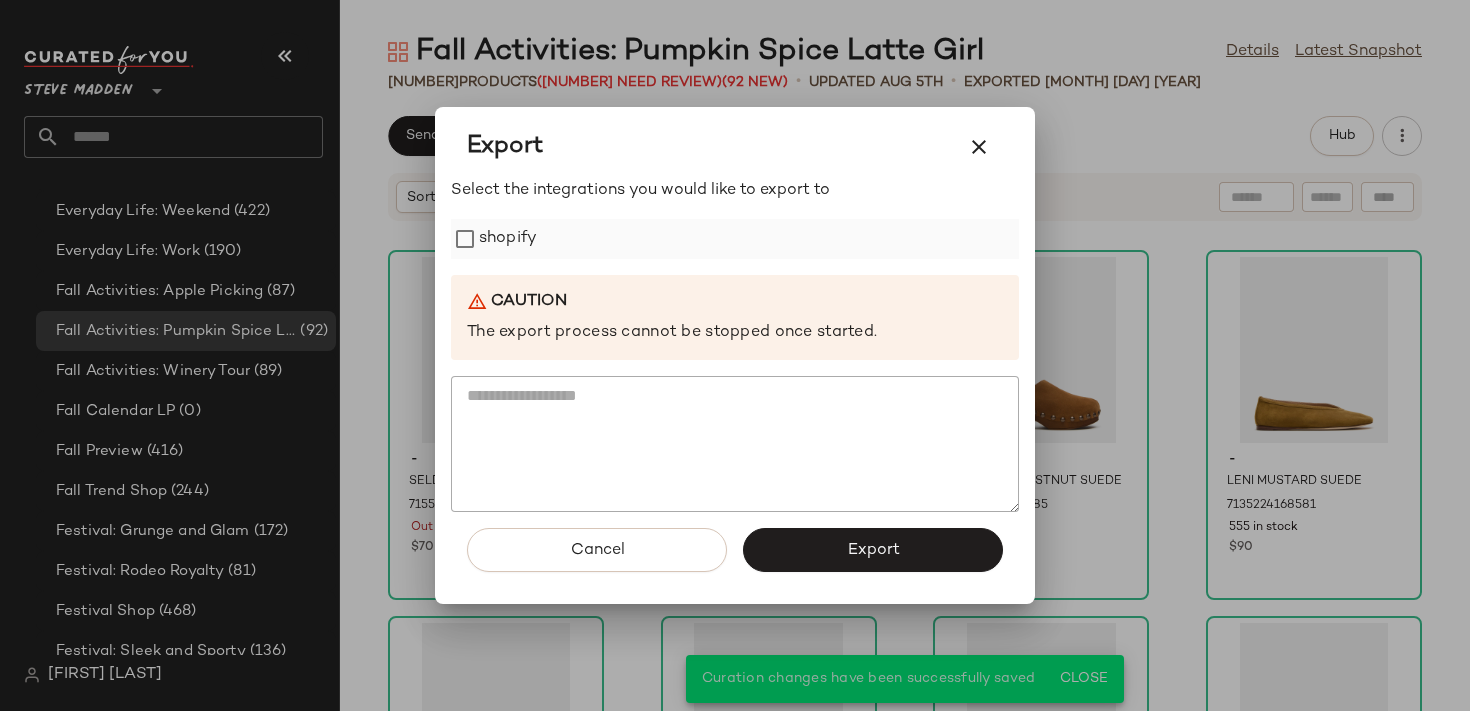 click on "shopify" at bounding box center [508, 239] 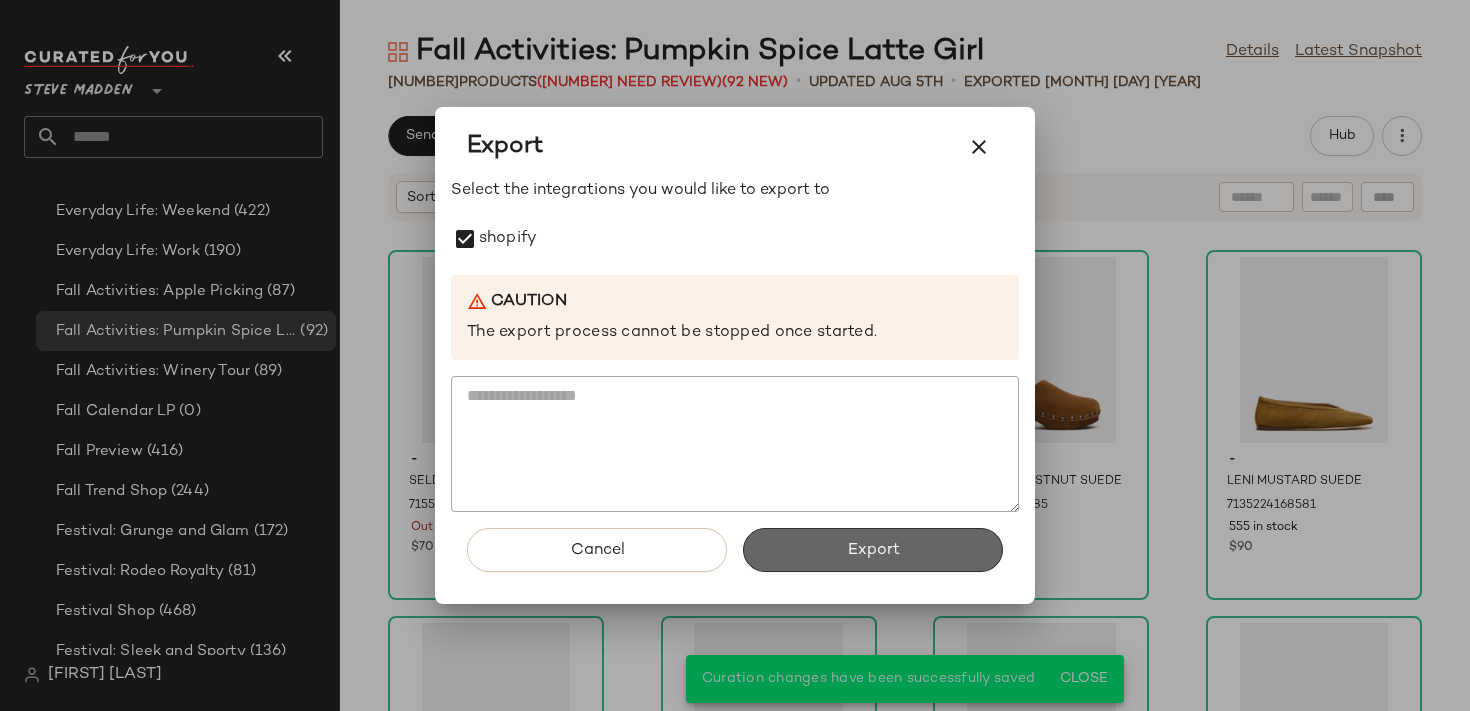 click on "Export" at bounding box center (873, 550) 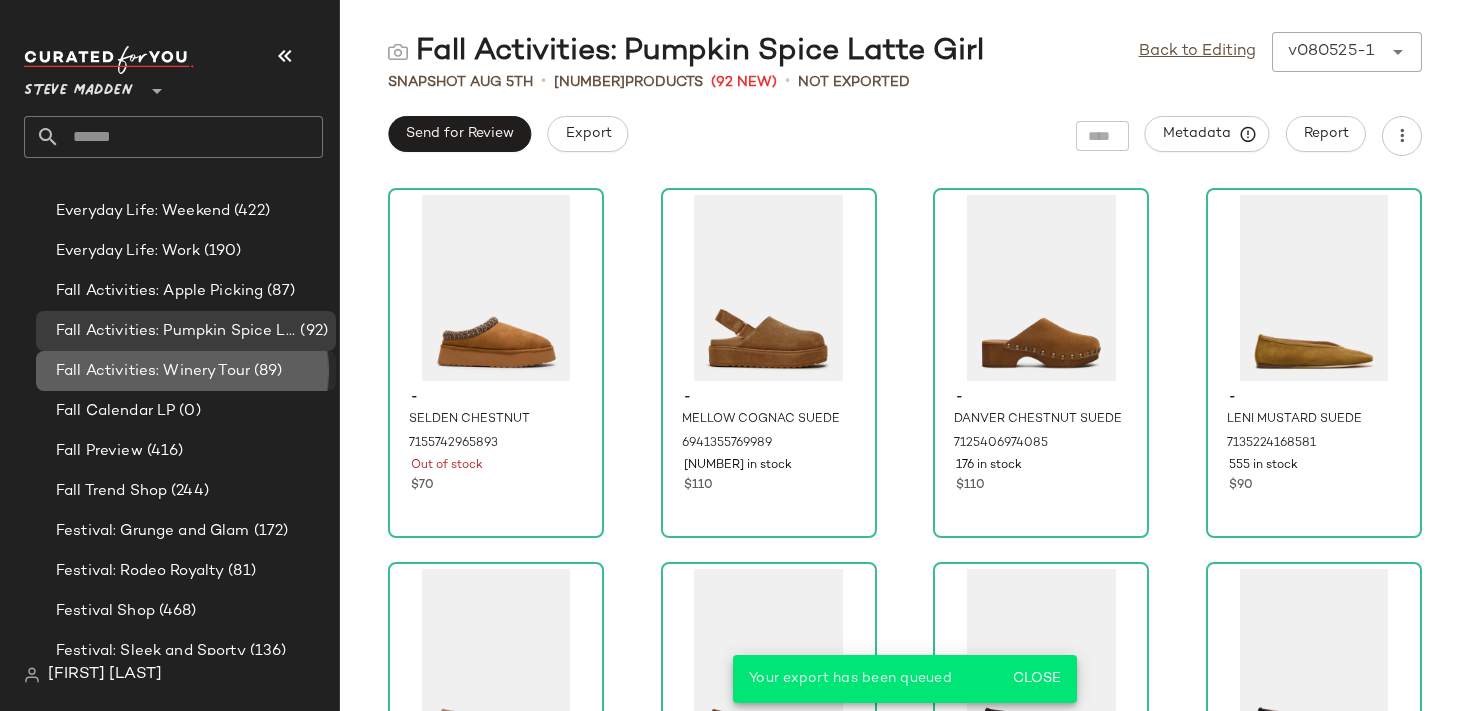 click on "Fall Activities: Winery Tour" at bounding box center [153, 371] 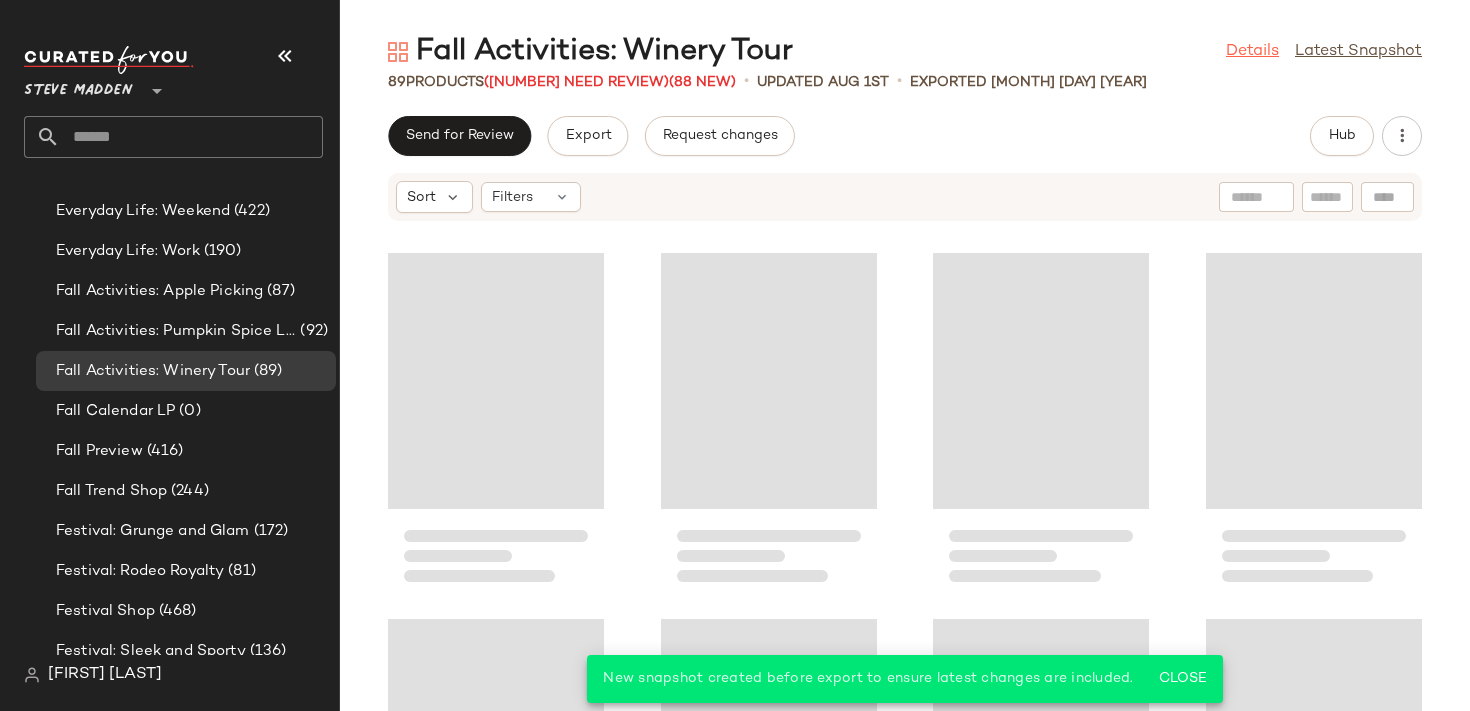 click on "Details" at bounding box center (1252, 52) 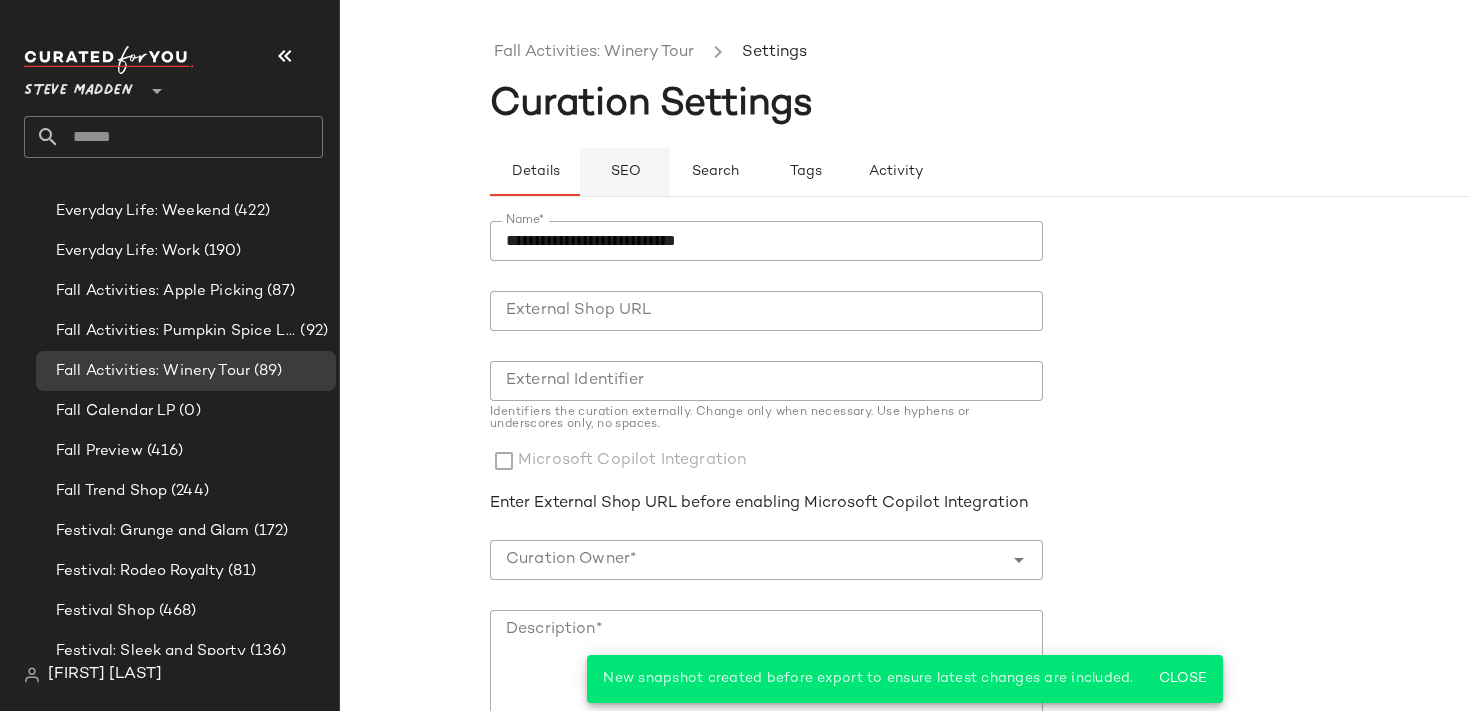 click on "SEO" 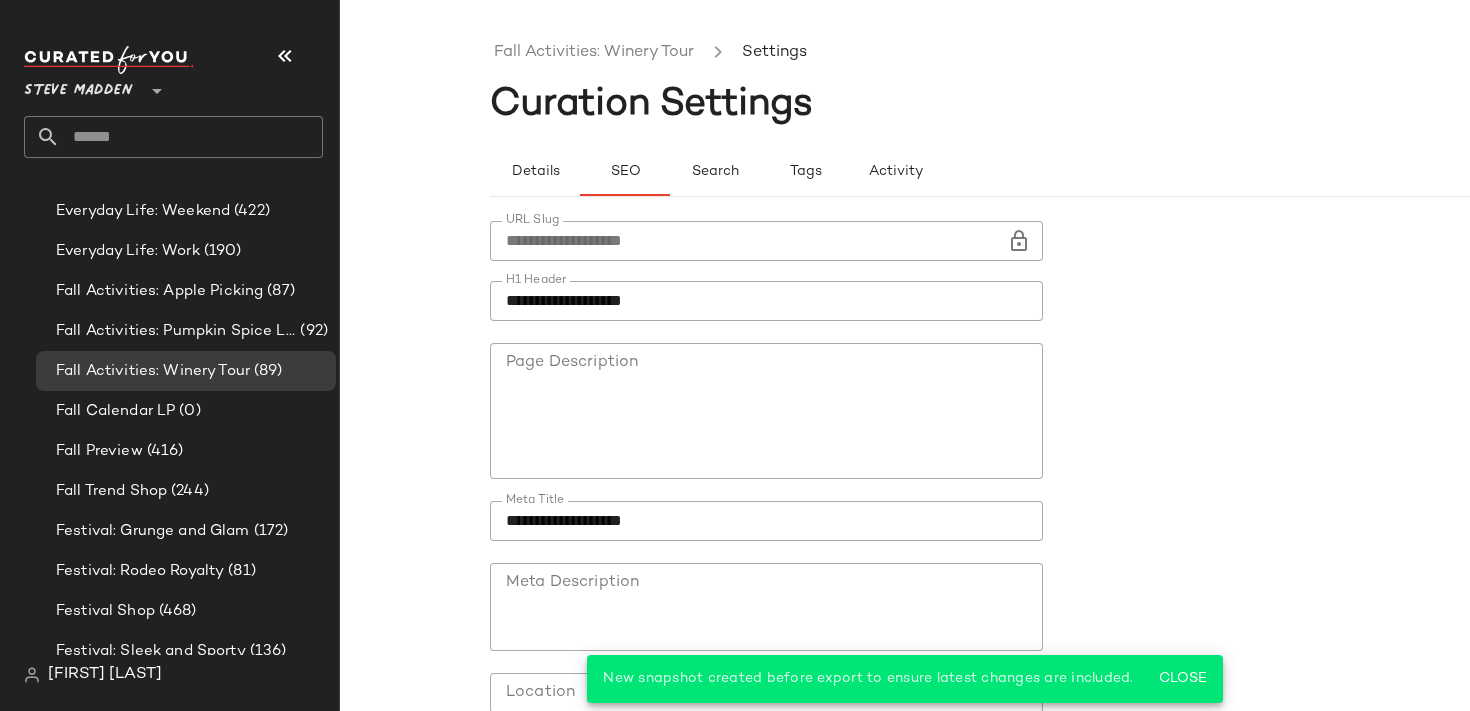 scroll, scrollTop: 150, scrollLeft: 0, axis: vertical 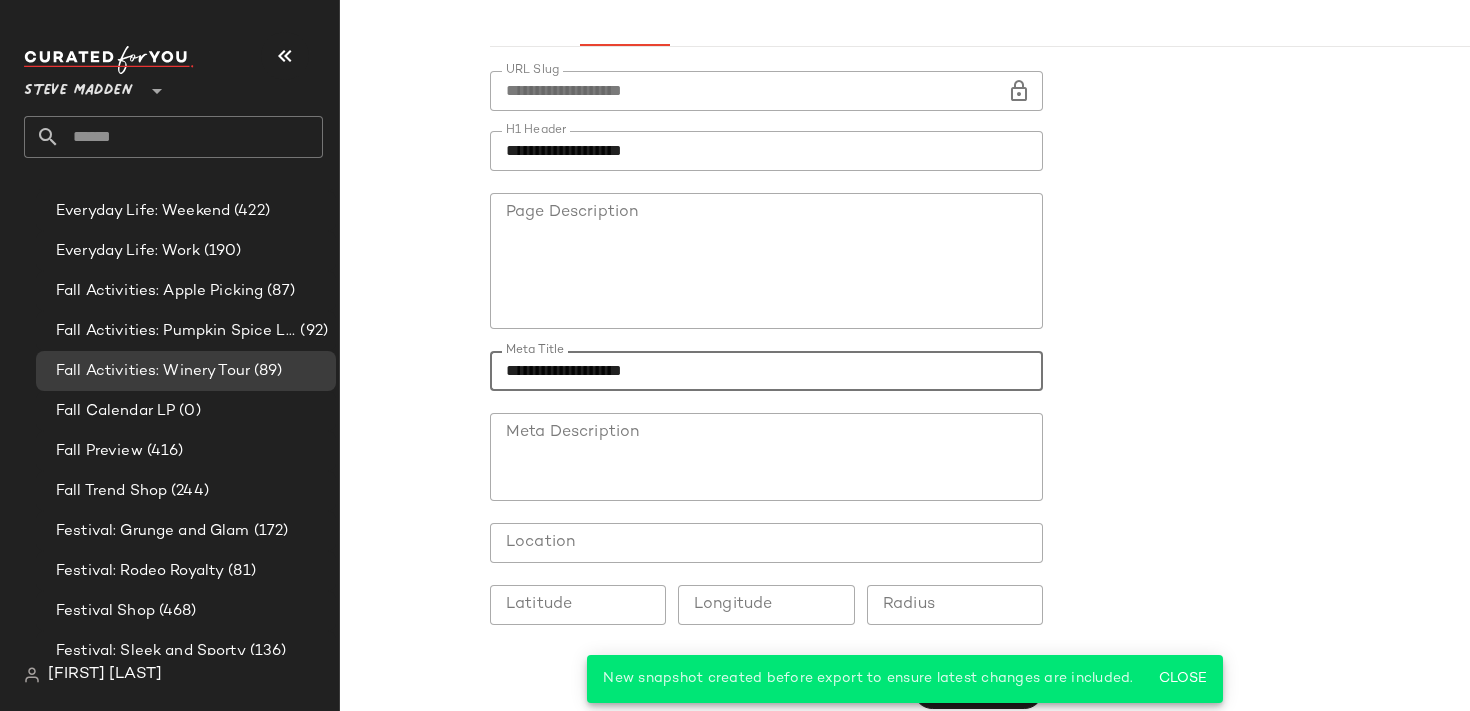 click on "**********" 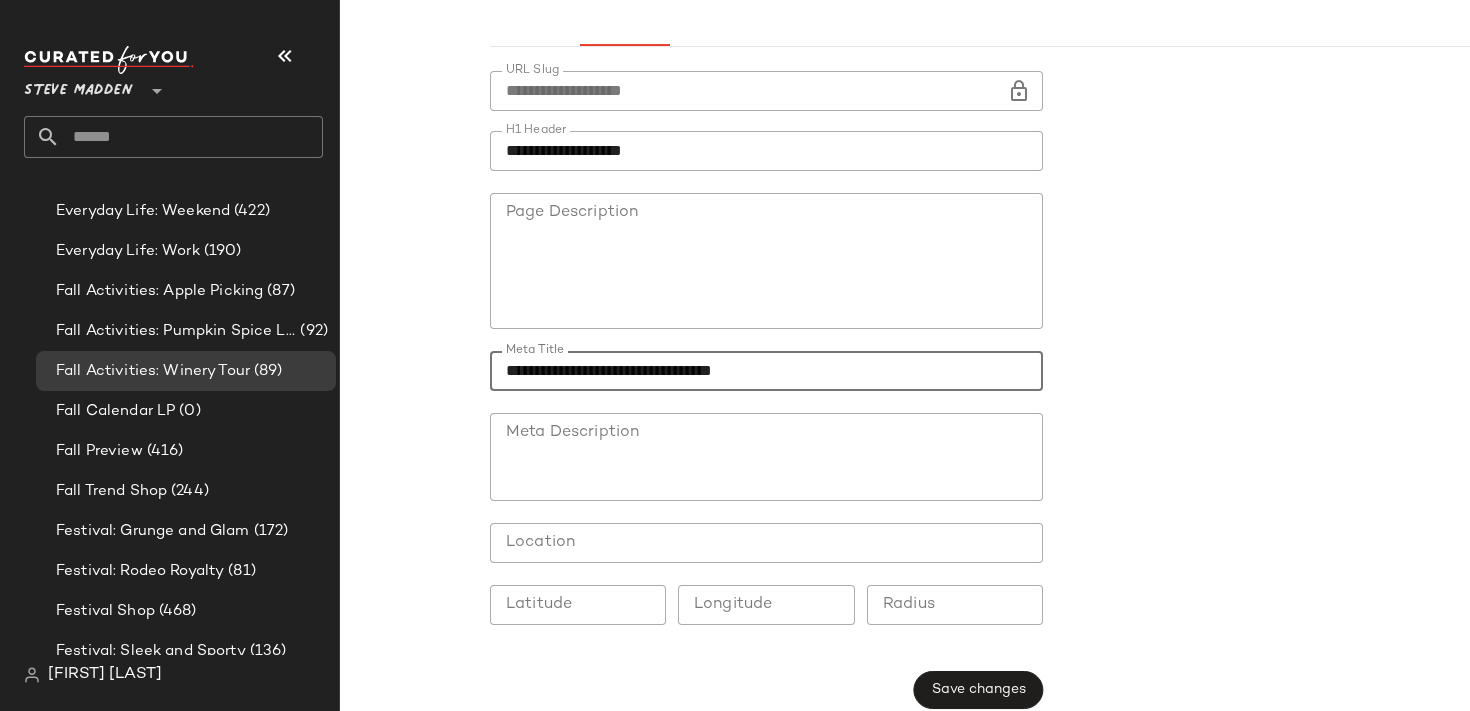 type on "**********" 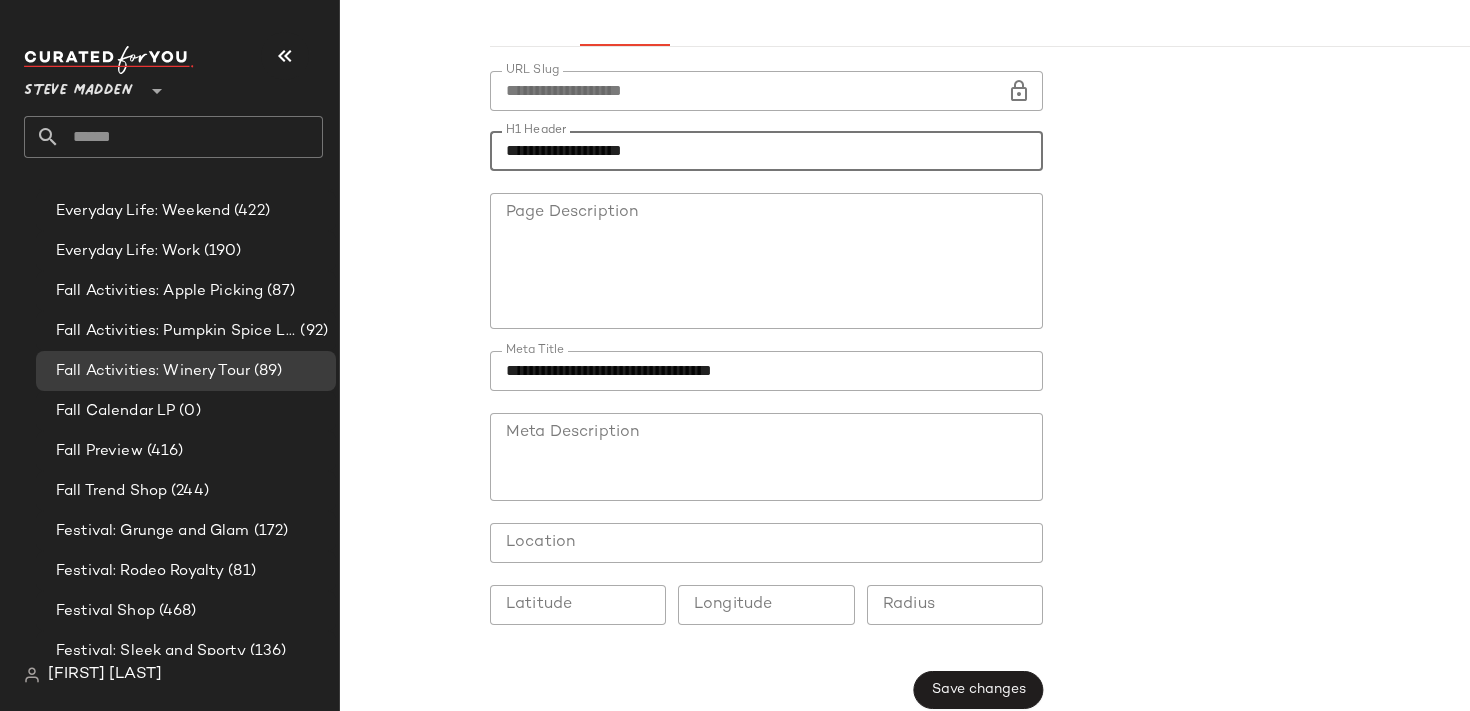 click on "**********" 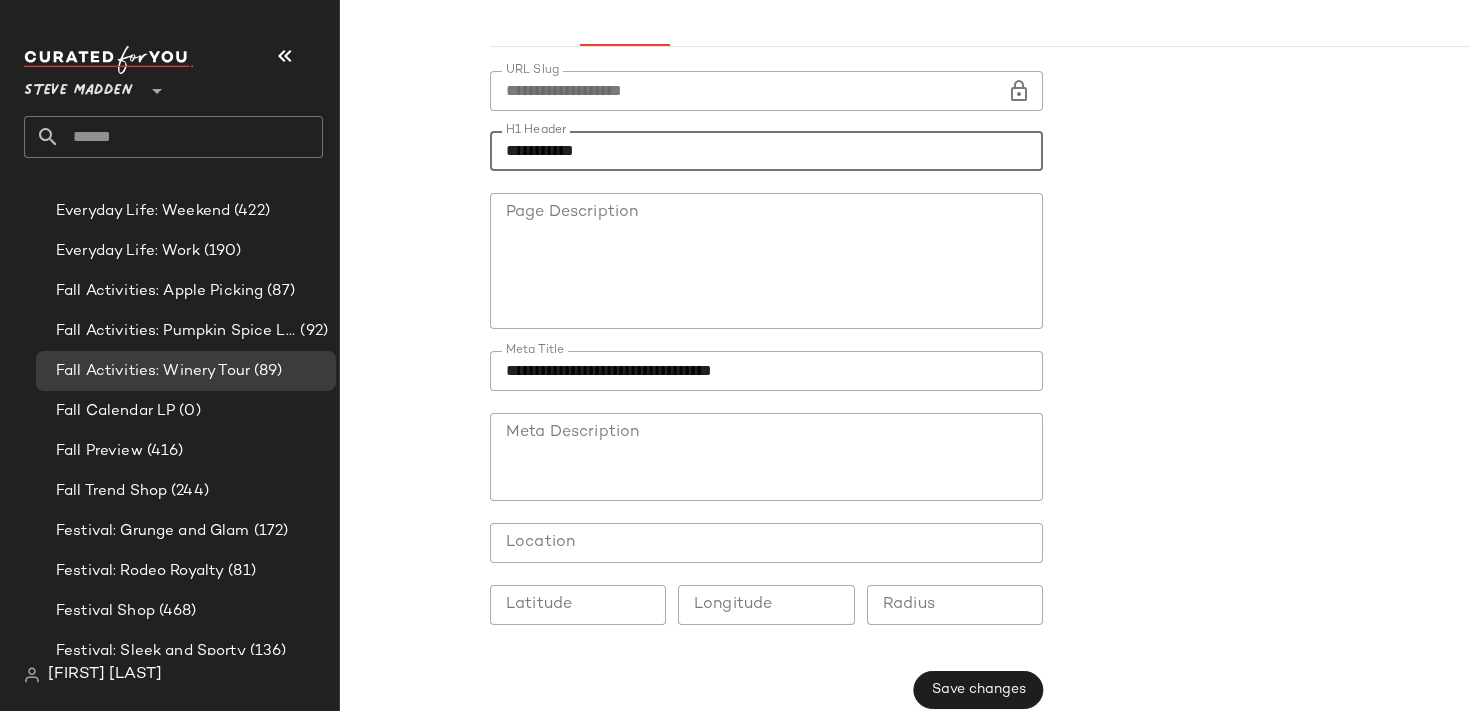 type on "**********" 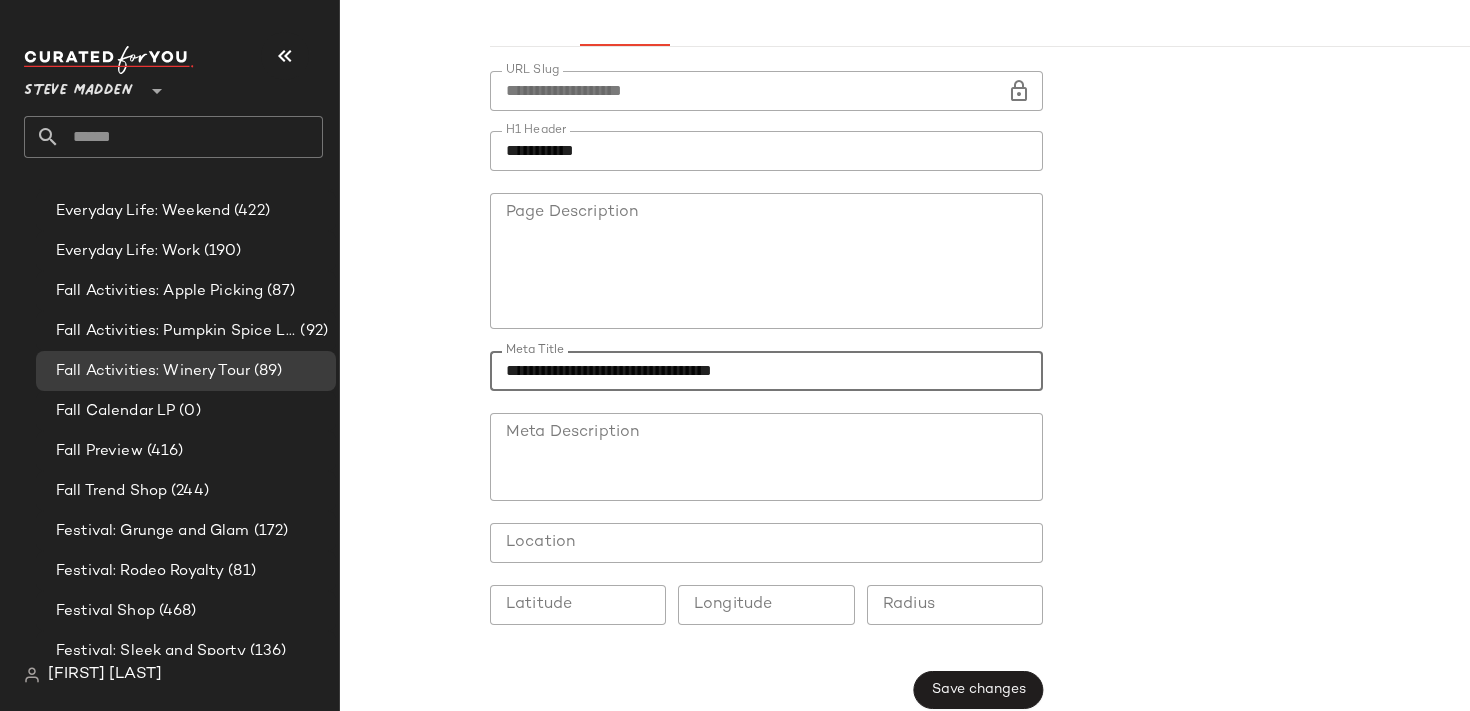 drag, startPoint x: 604, startPoint y: 373, endPoint x: 663, endPoint y: 374, distance: 59.008472 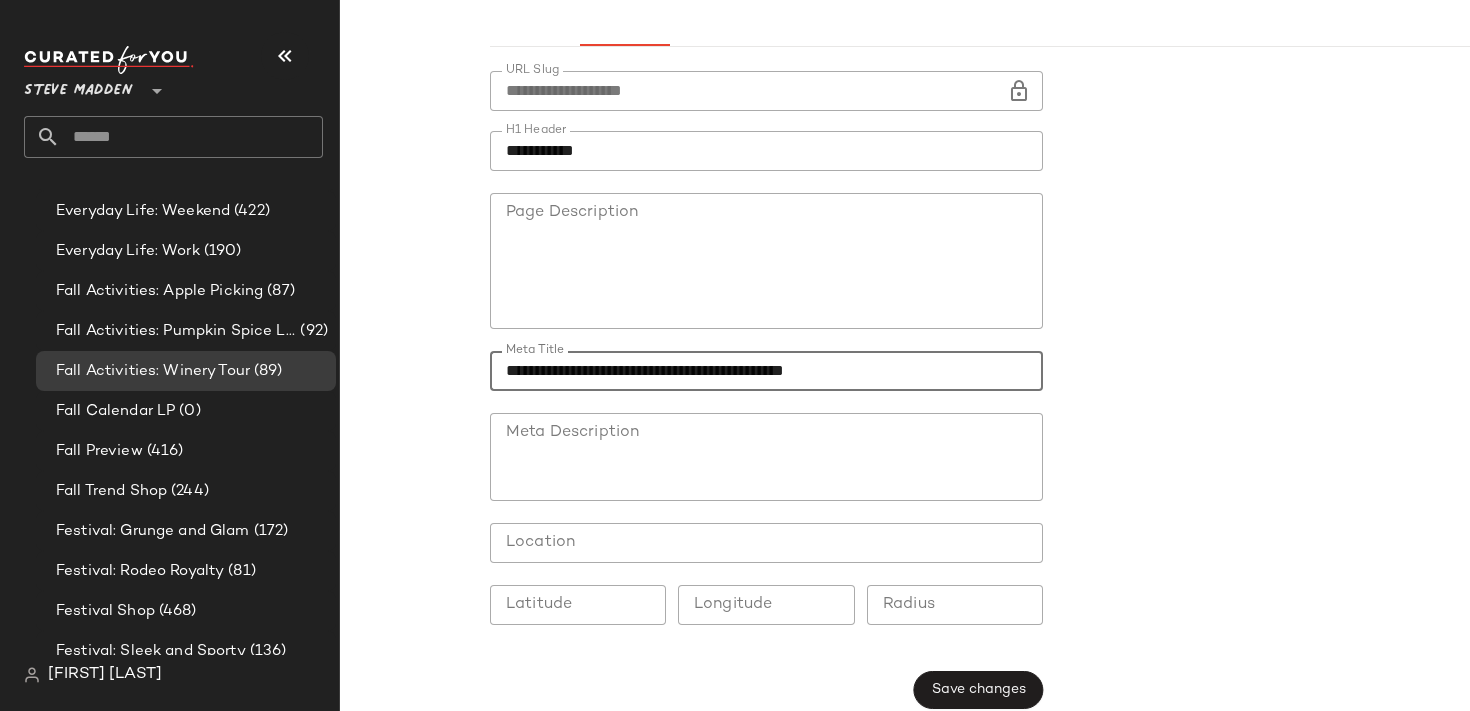 drag, startPoint x: 764, startPoint y: 368, endPoint x: 388, endPoint y: 370, distance: 376.0053 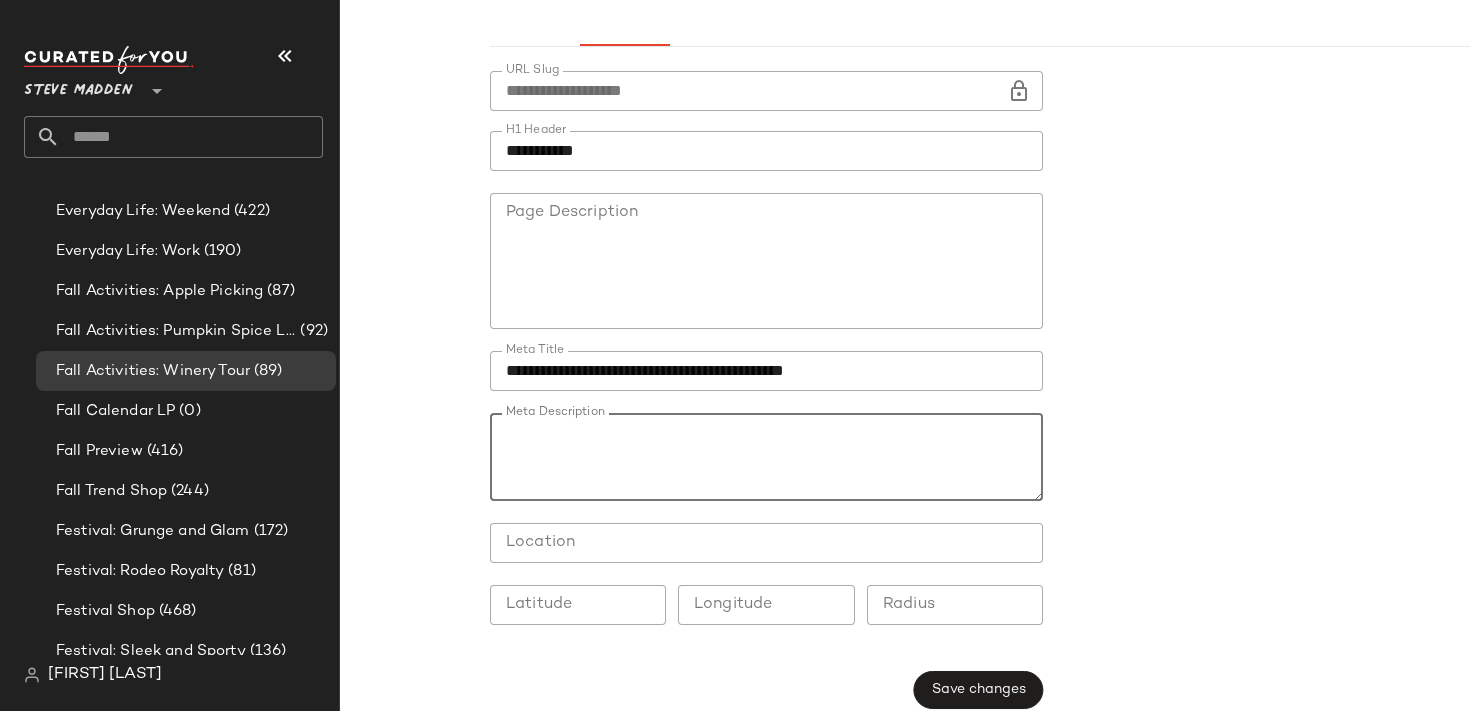 paste on "**********" 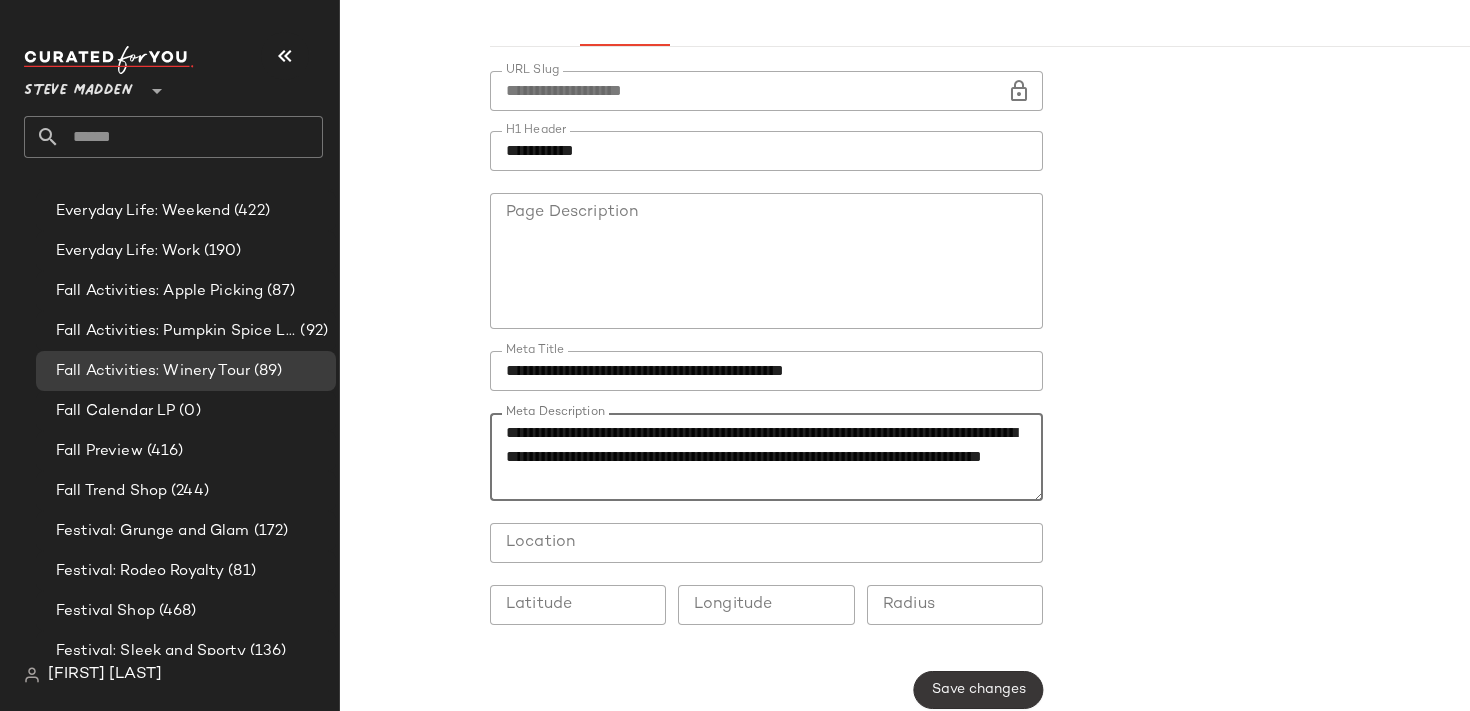 type on "**********" 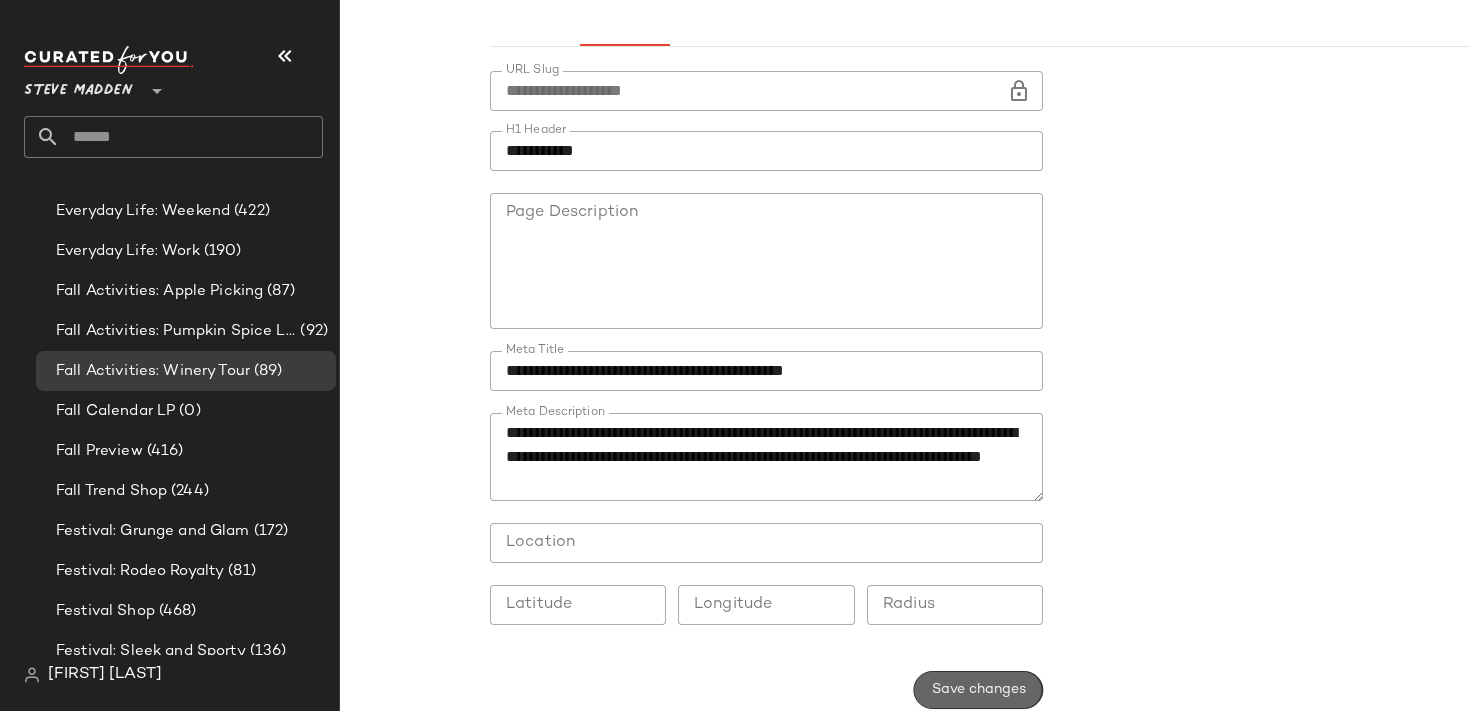 click on "Save changes" 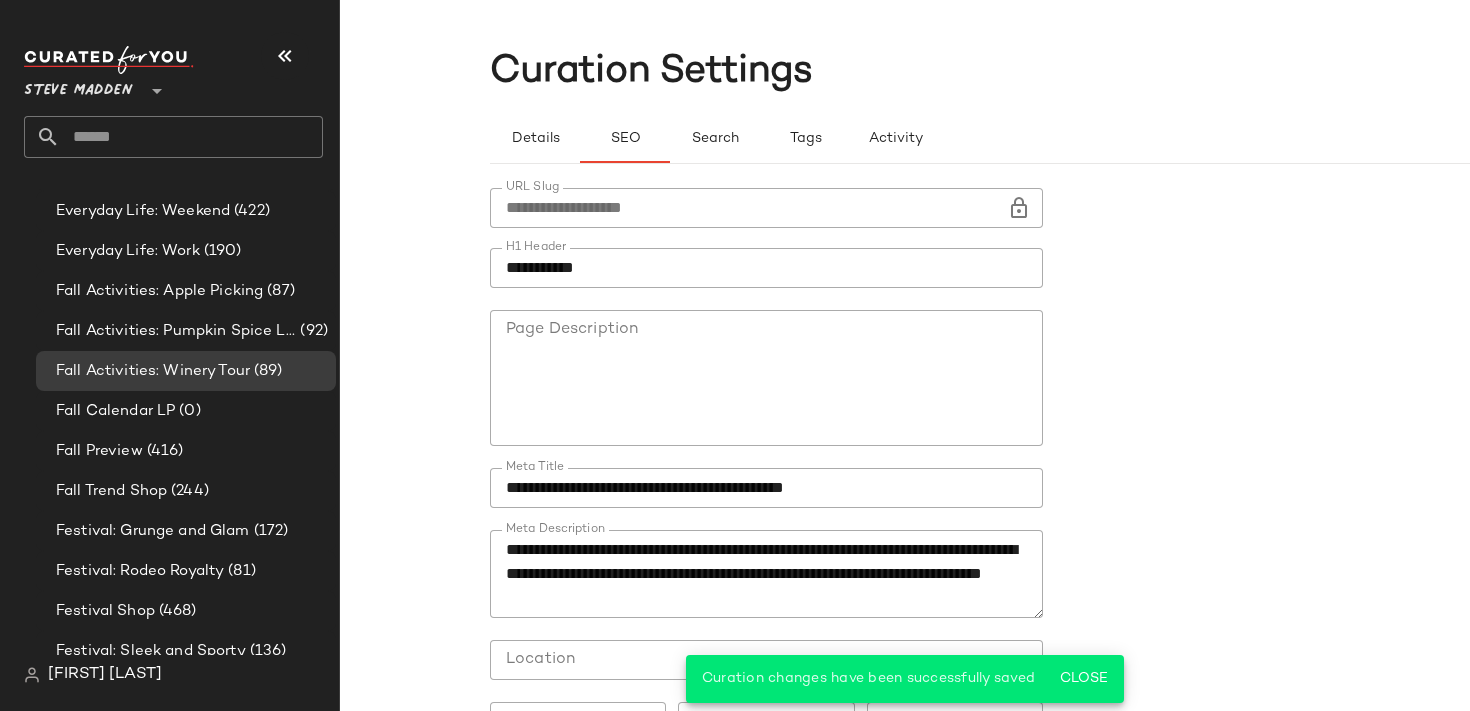 scroll, scrollTop: 0, scrollLeft: 0, axis: both 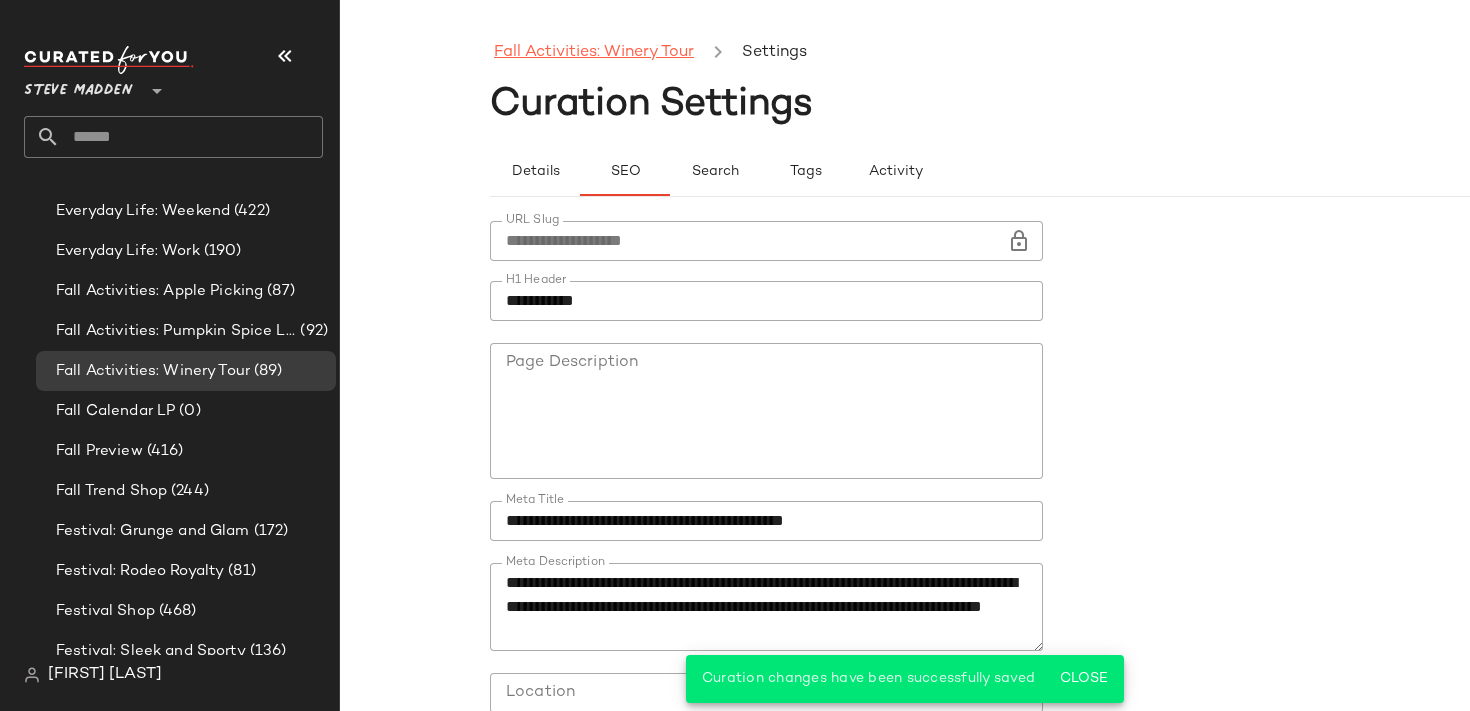 click on "Fall Activities: Winery Tour" at bounding box center (594, 53) 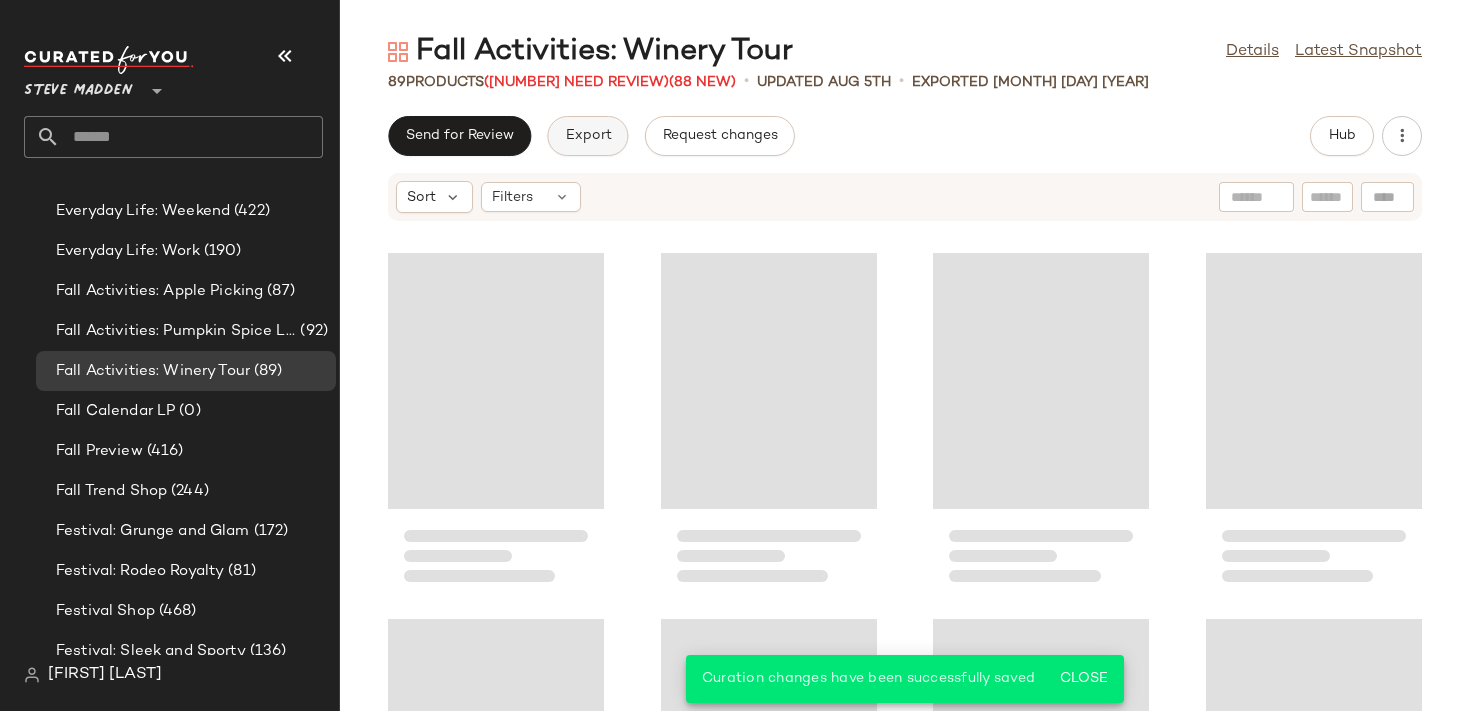 click on "Export" at bounding box center (587, 136) 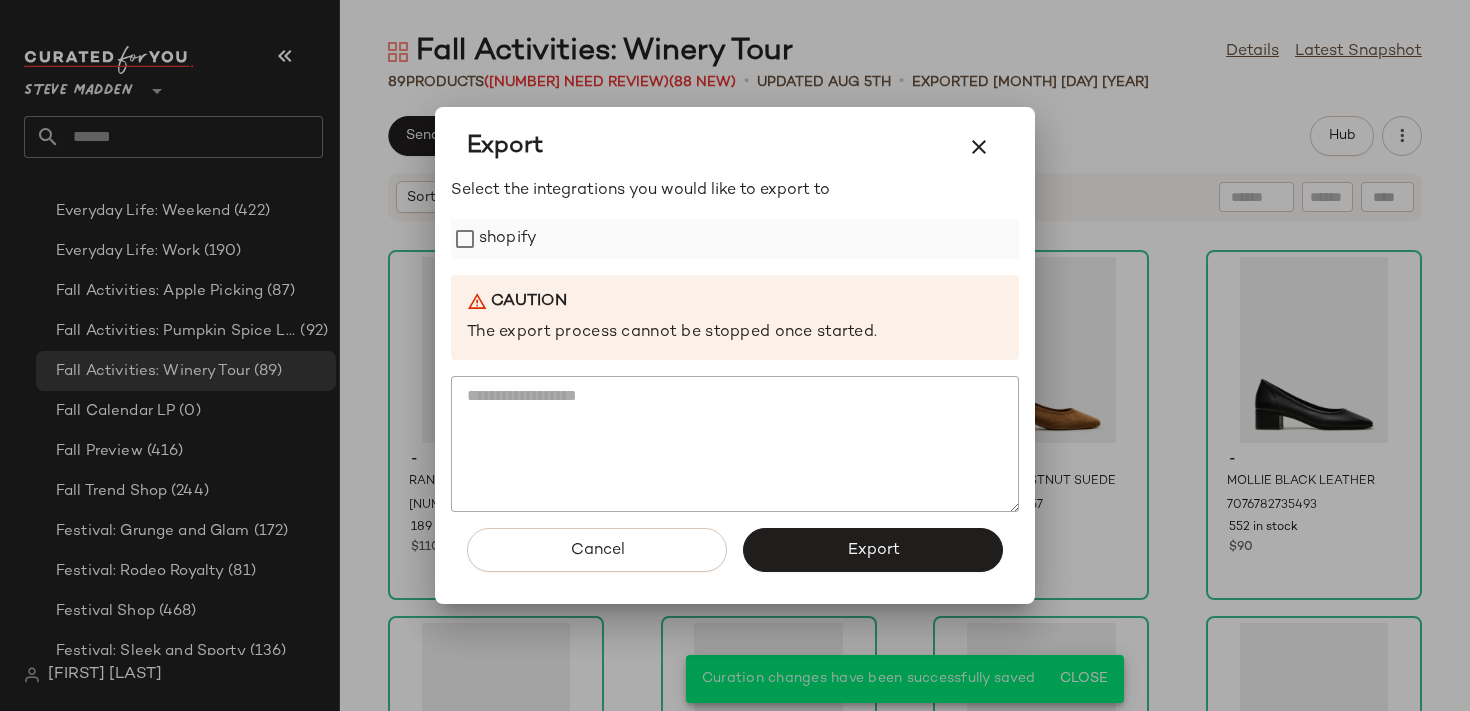 click on "shopify" at bounding box center [508, 239] 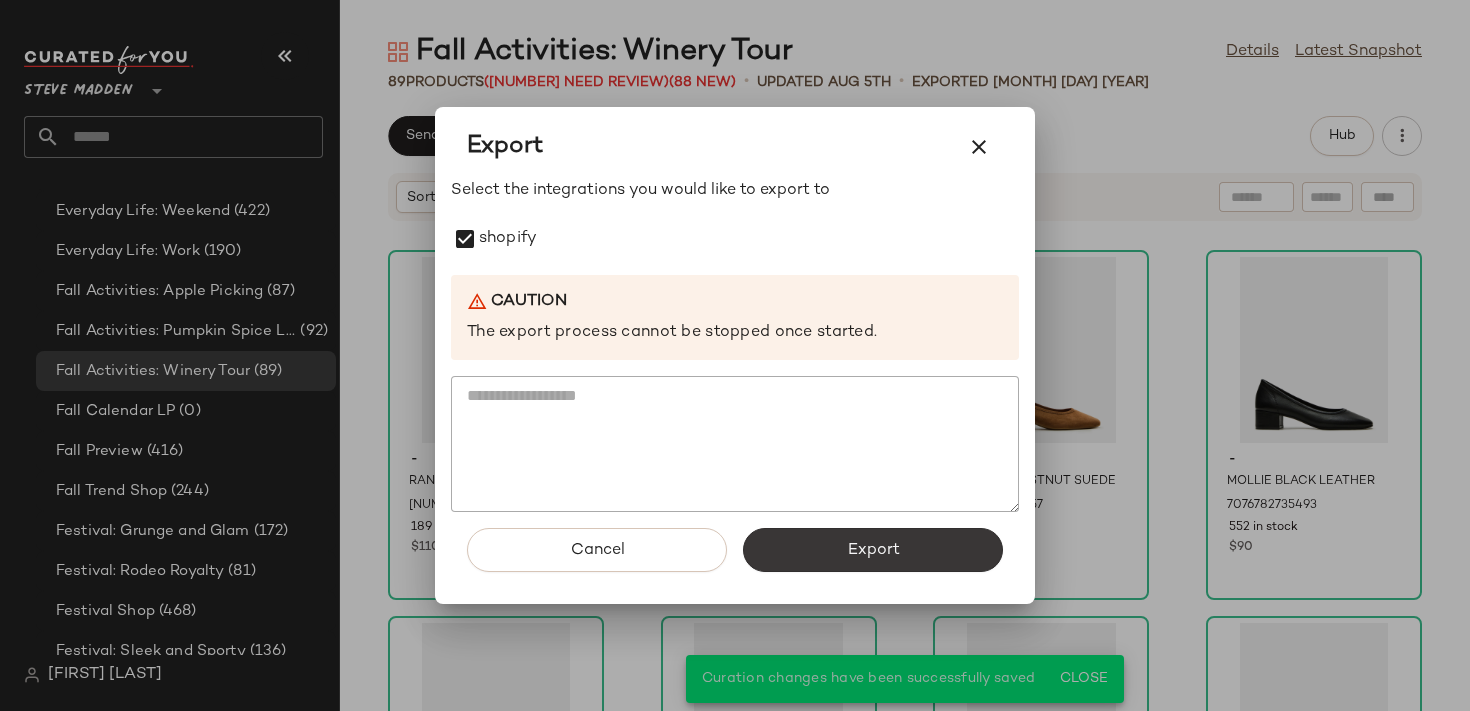 click on "Export" 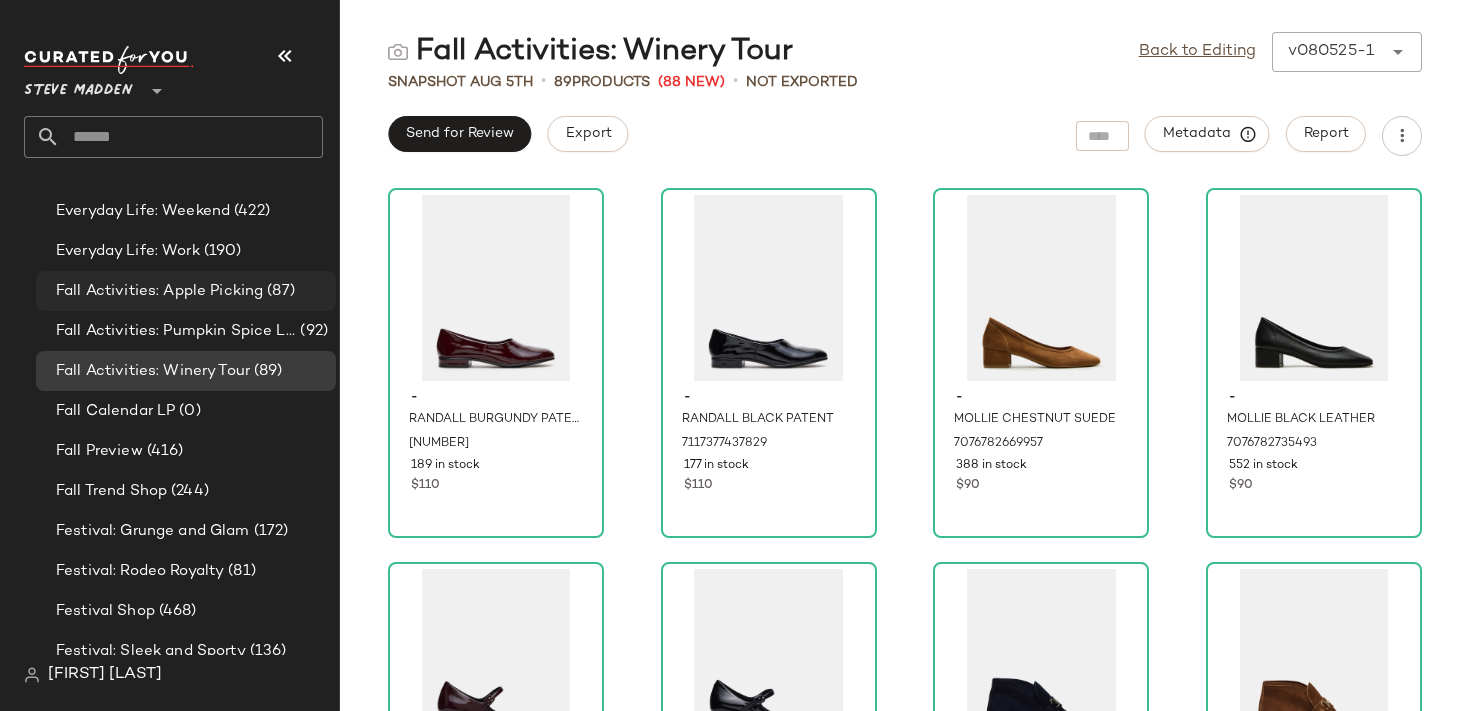 click on "Fall Activities: Apple Picking" at bounding box center [159, 291] 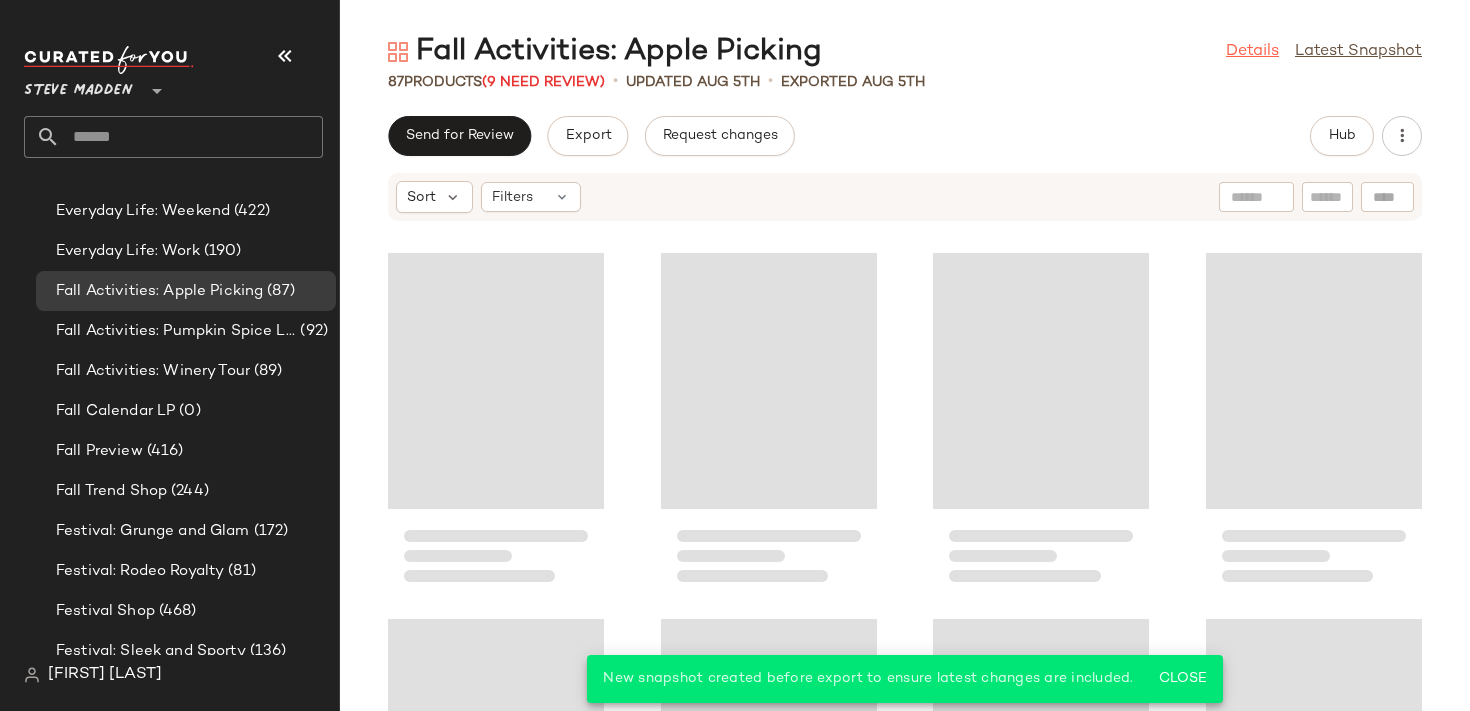 click on "Details" at bounding box center (1252, 52) 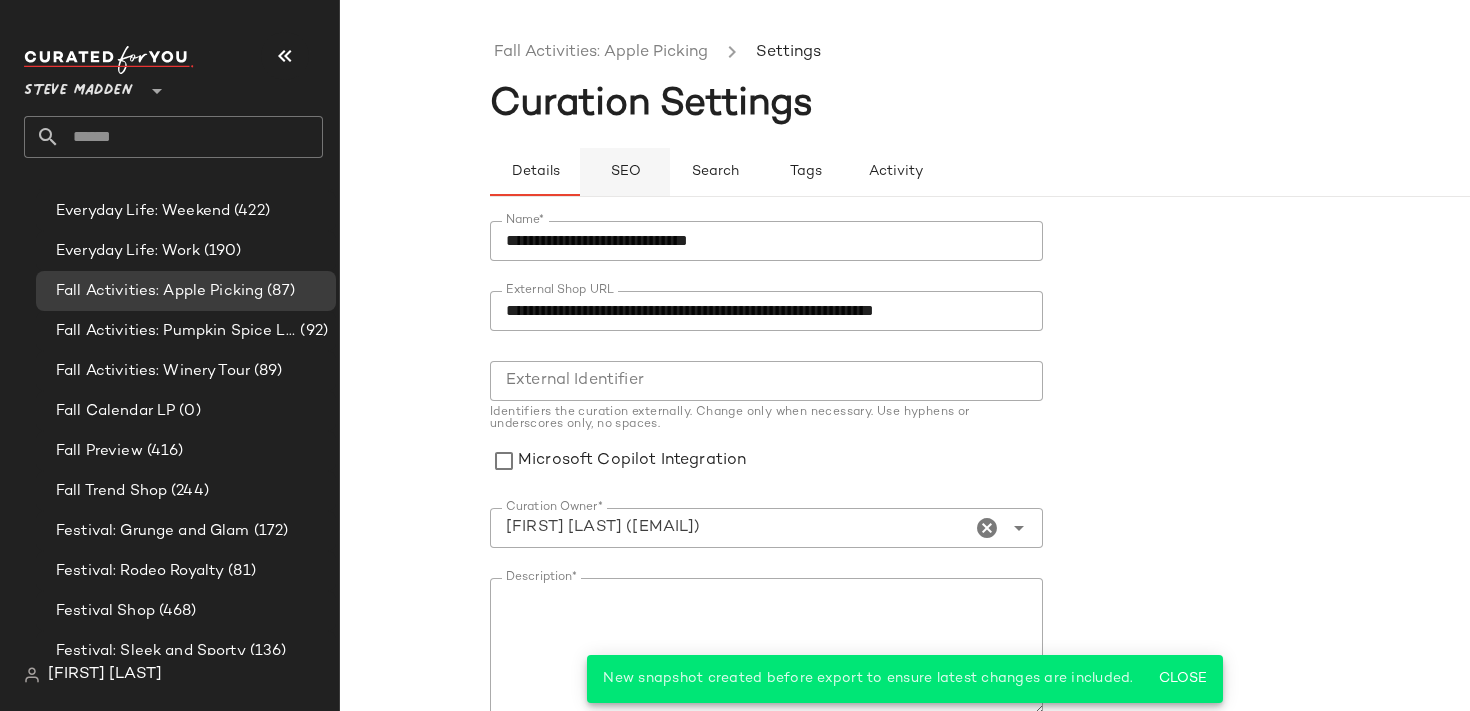 click on "SEO" 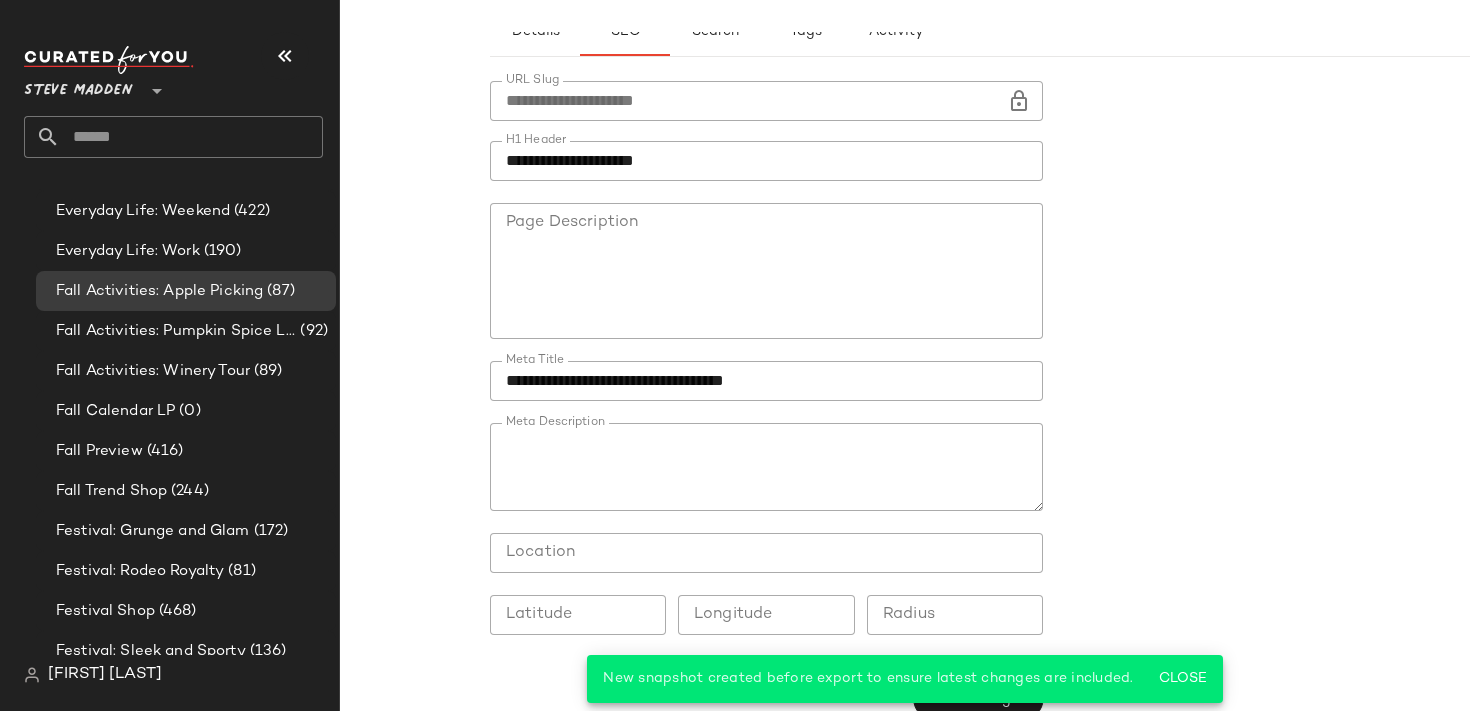 scroll, scrollTop: 168, scrollLeft: 0, axis: vertical 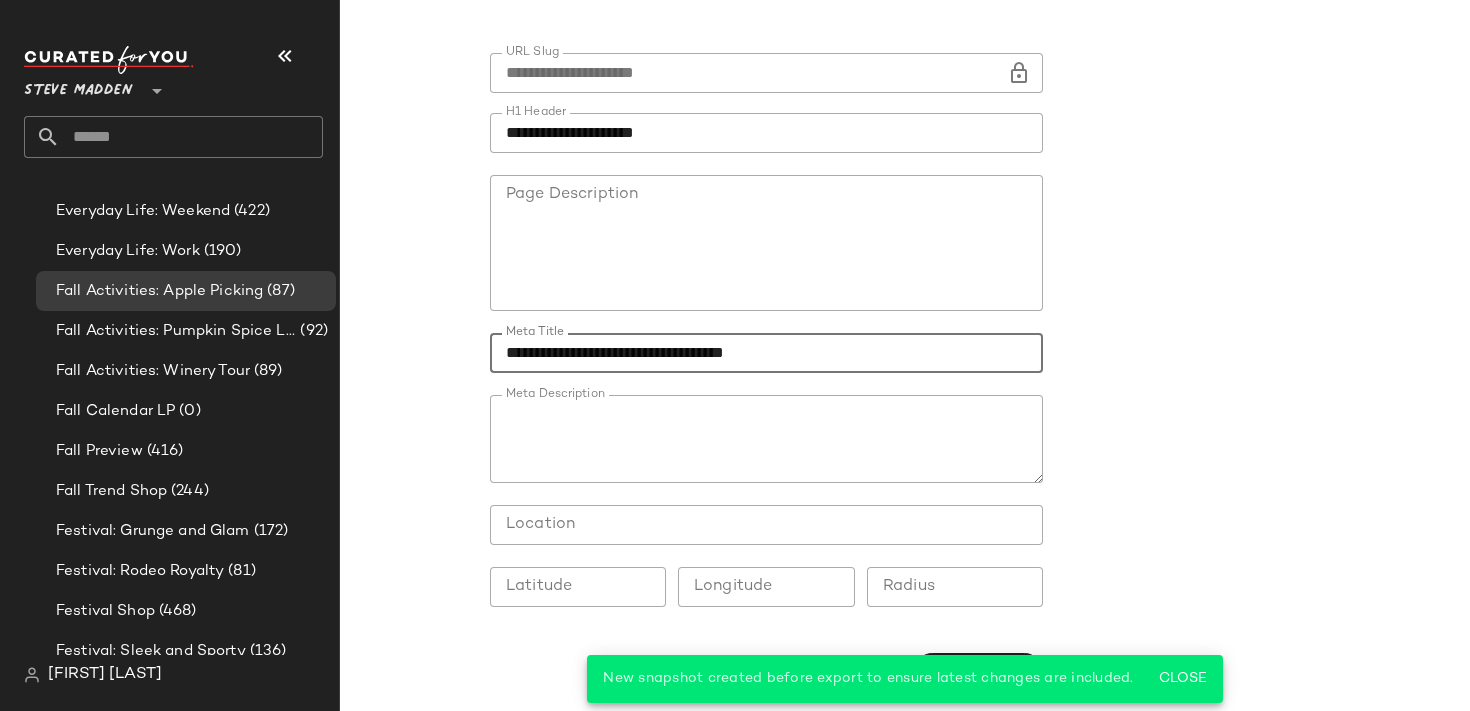 drag, startPoint x: 673, startPoint y: 359, endPoint x: 622, endPoint y: 358, distance: 51.009804 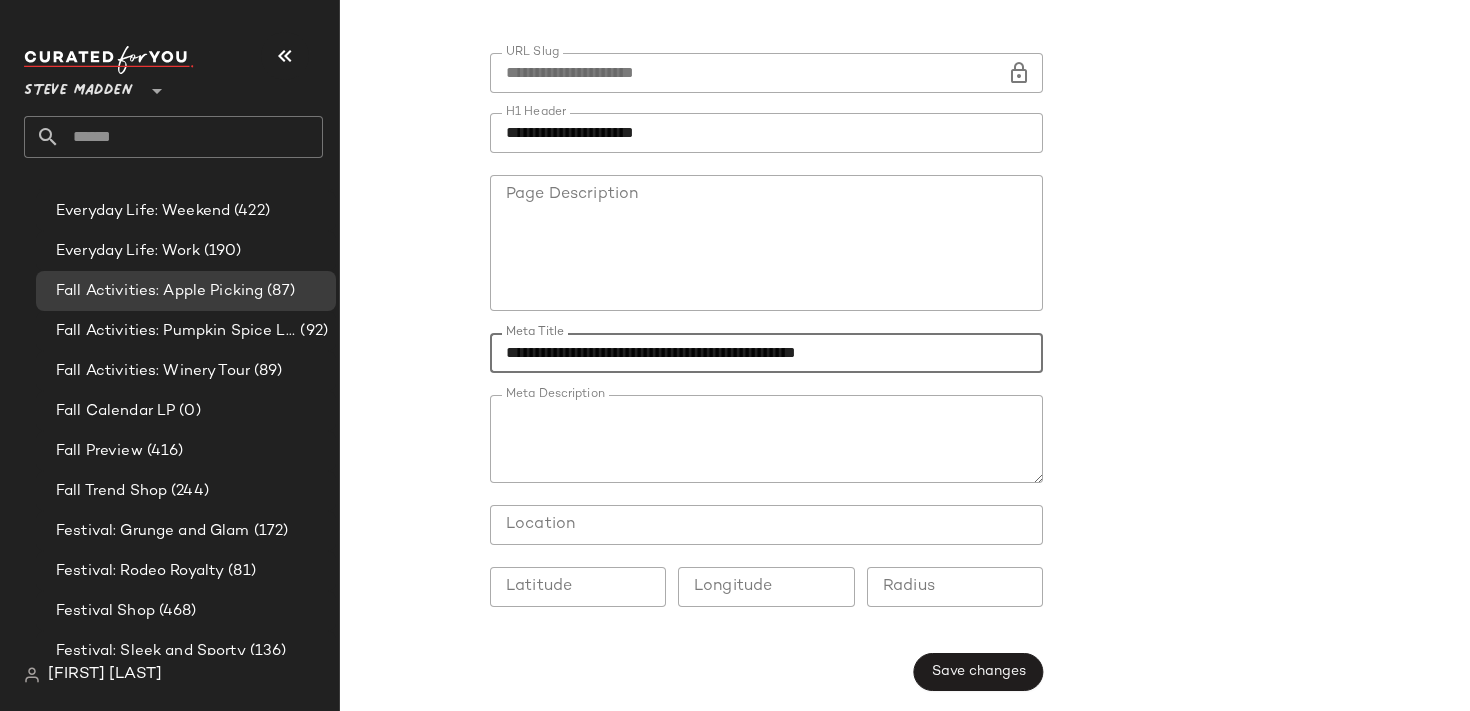 type on "**********" 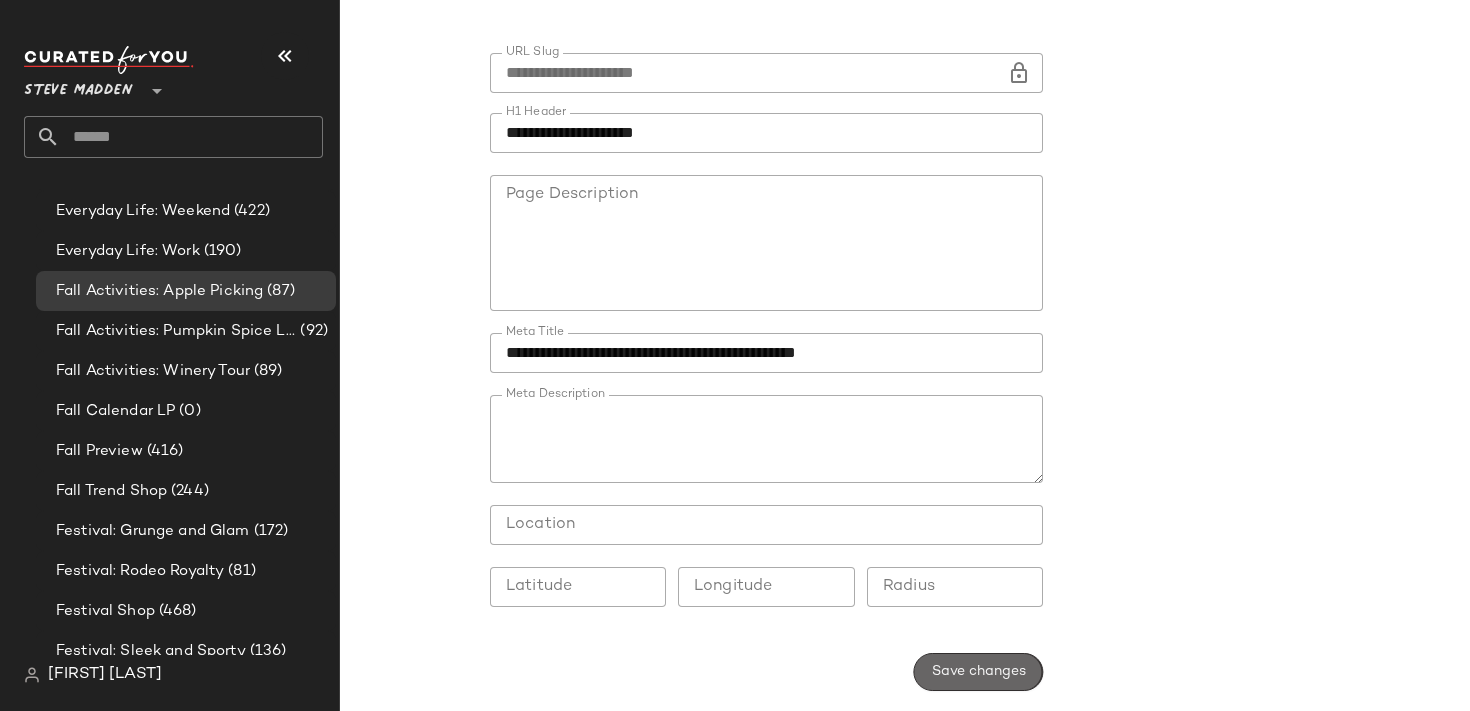 click on "Save changes" at bounding box center (978, 672) 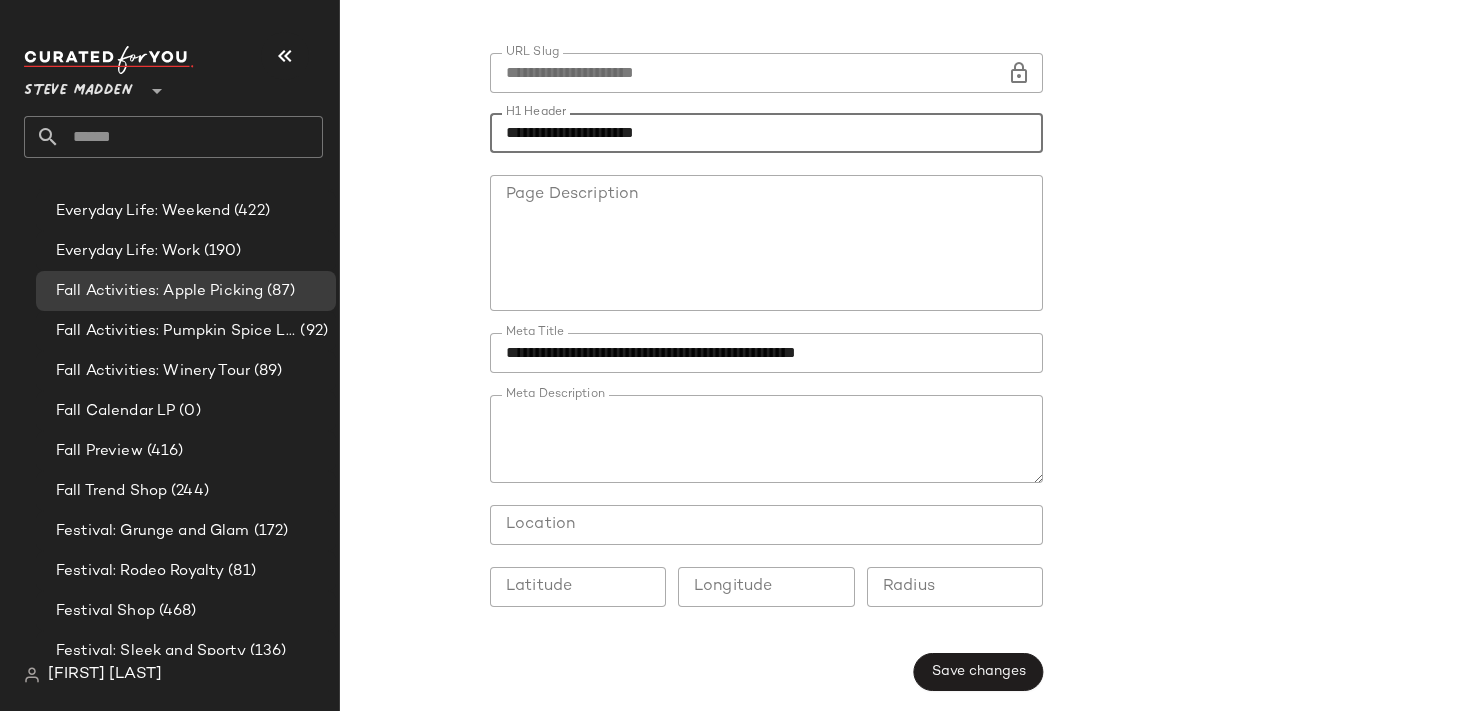 drag, startPoint x: 619, startPoint y: 127, endPoint x: 748, endPoint y: 140, distance: 129.65338 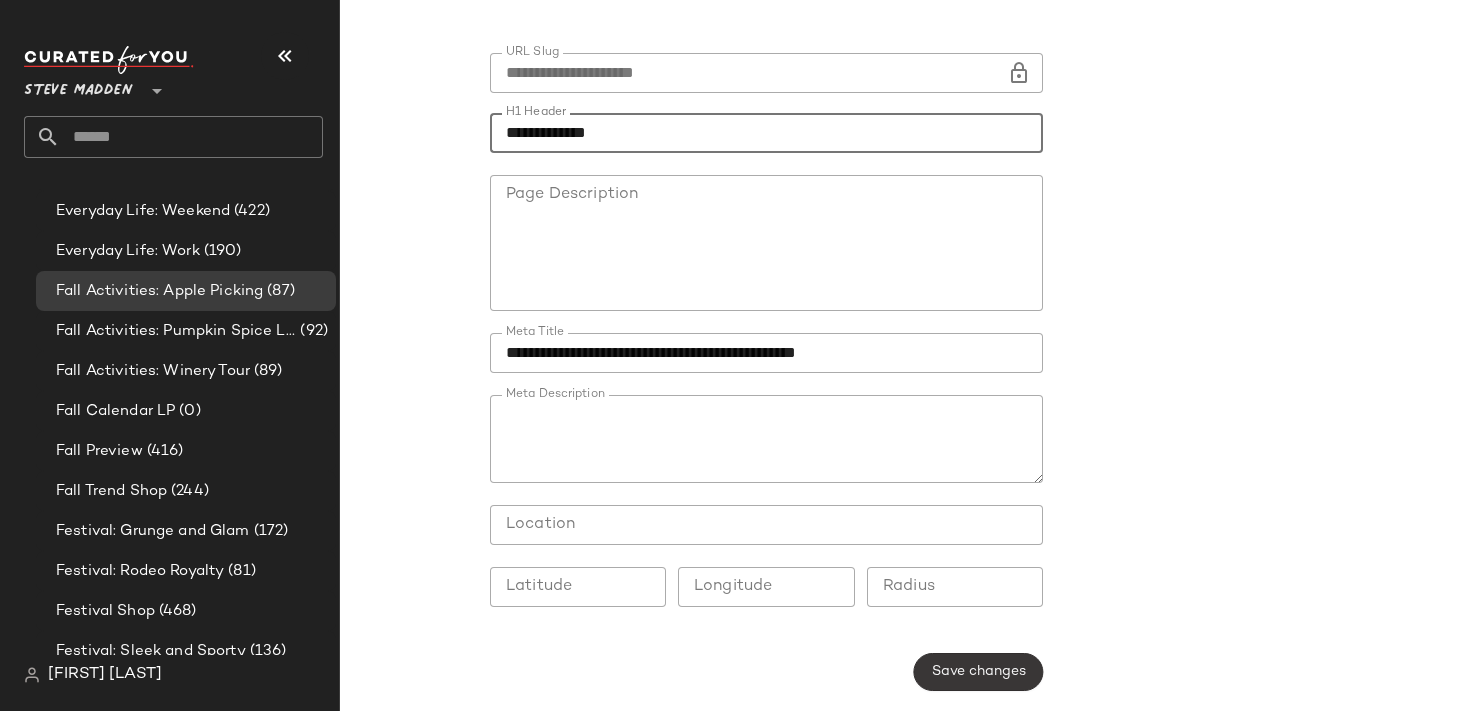 type on "**********" 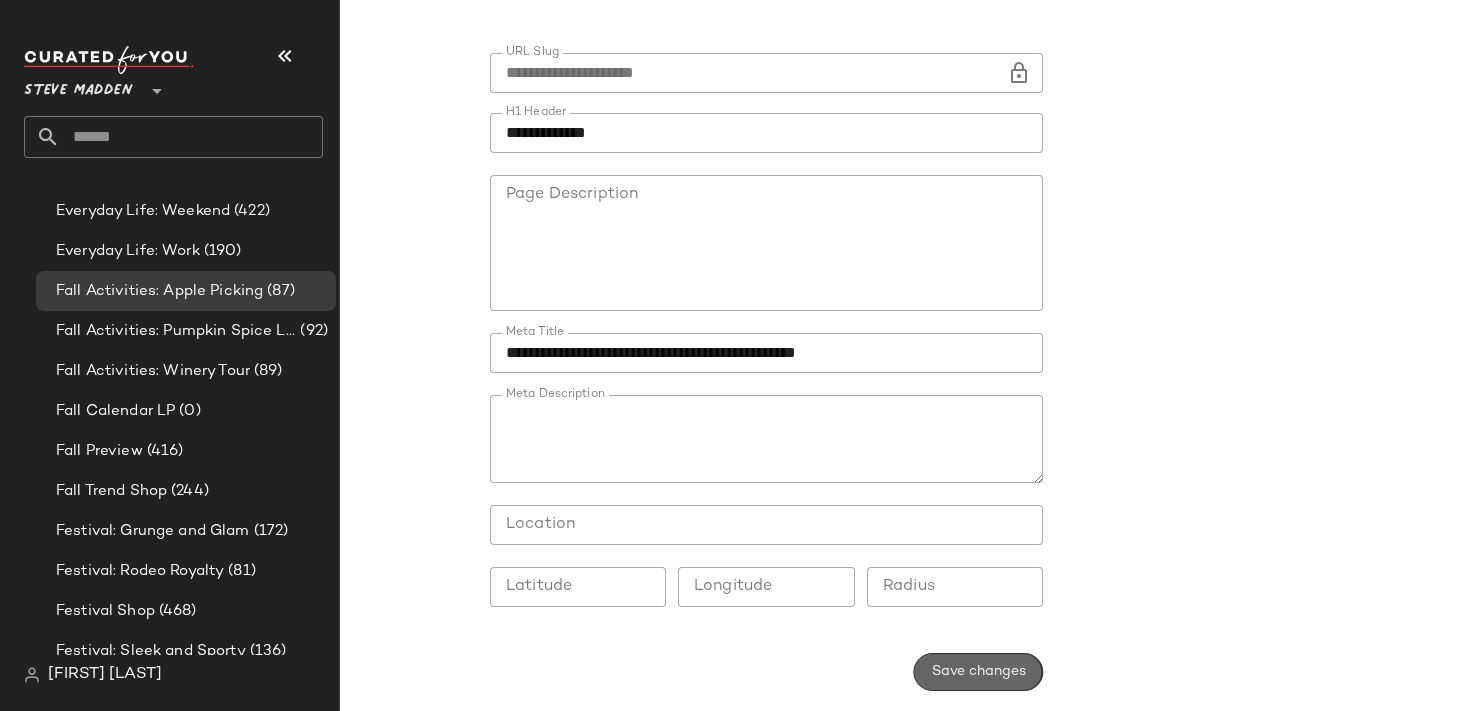 click on "Save changes" 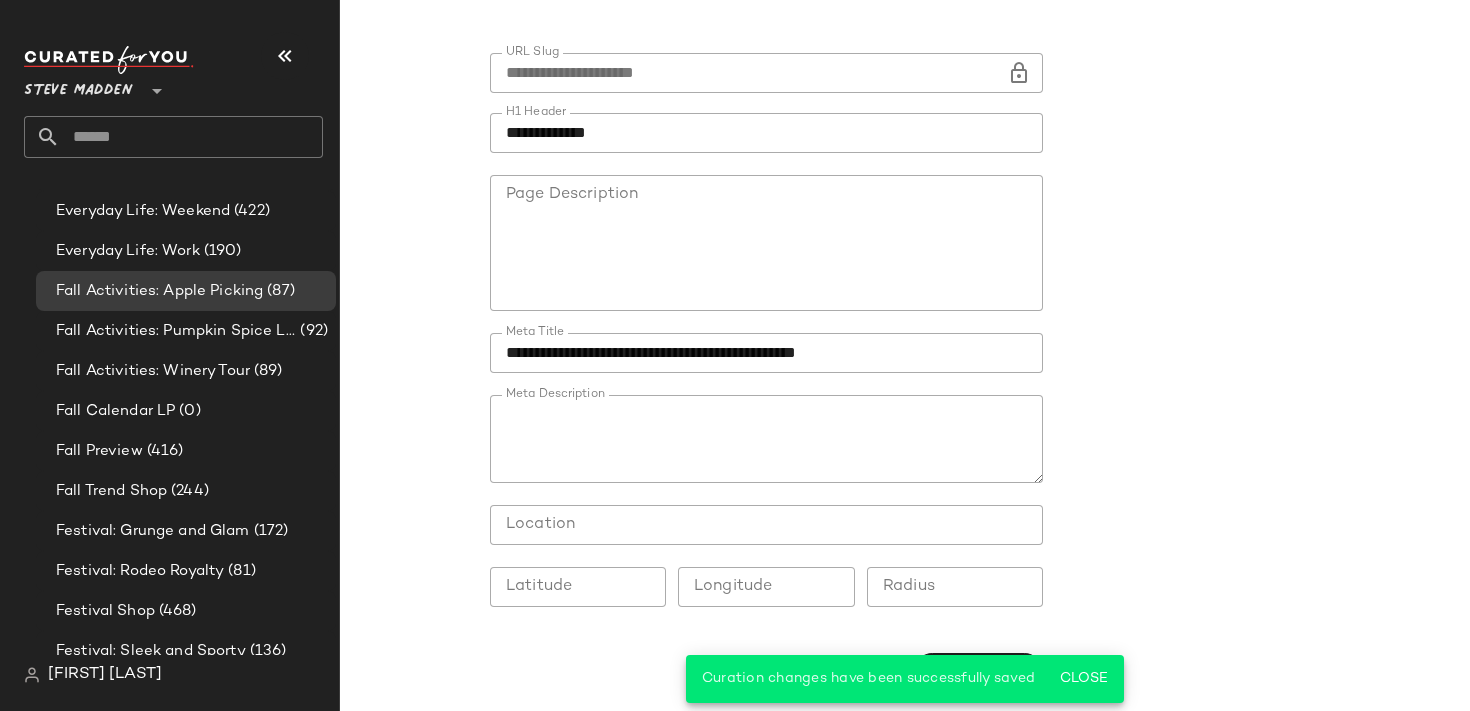 scroll, scrollTop: 0, scrollLeft: 0, axis: both 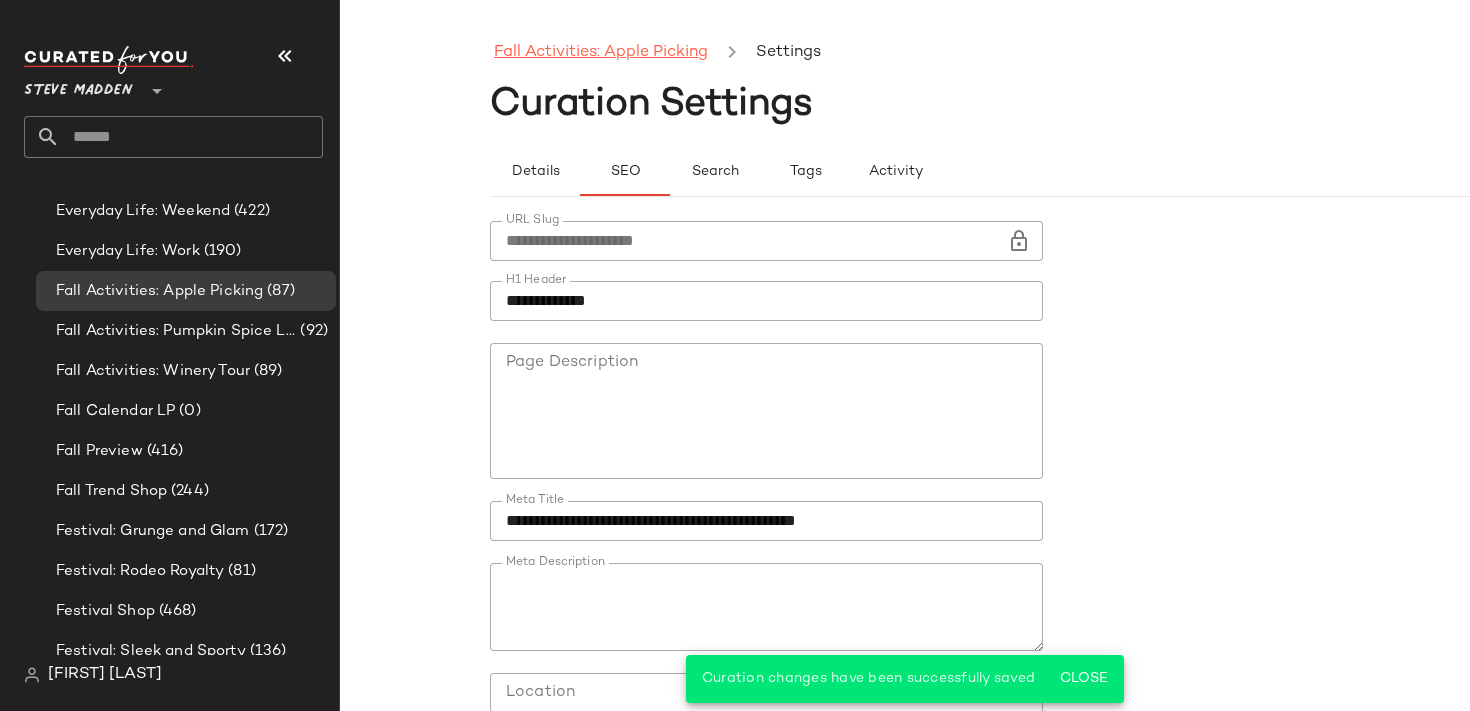 click on "Fall Activities: Apple Picking" at bounding box center (601, 53) 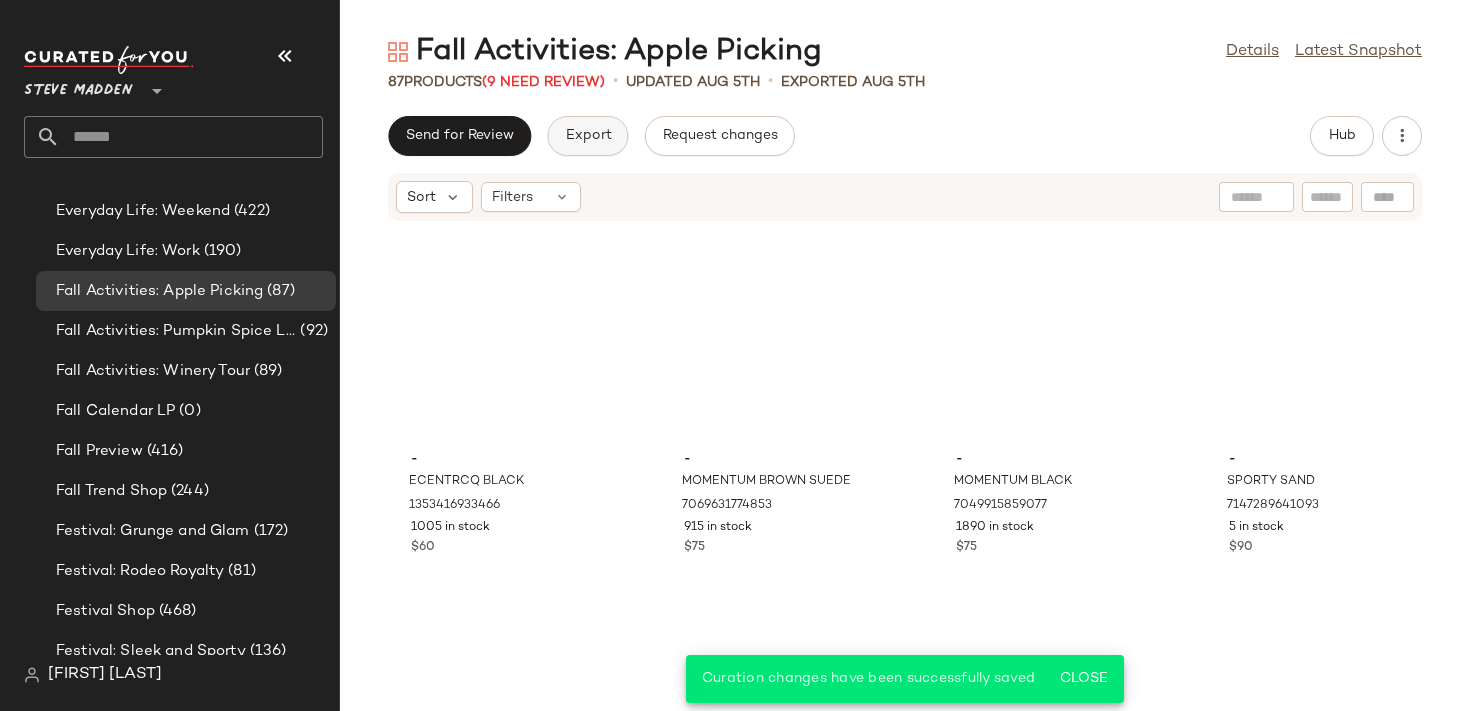 click on "Export" 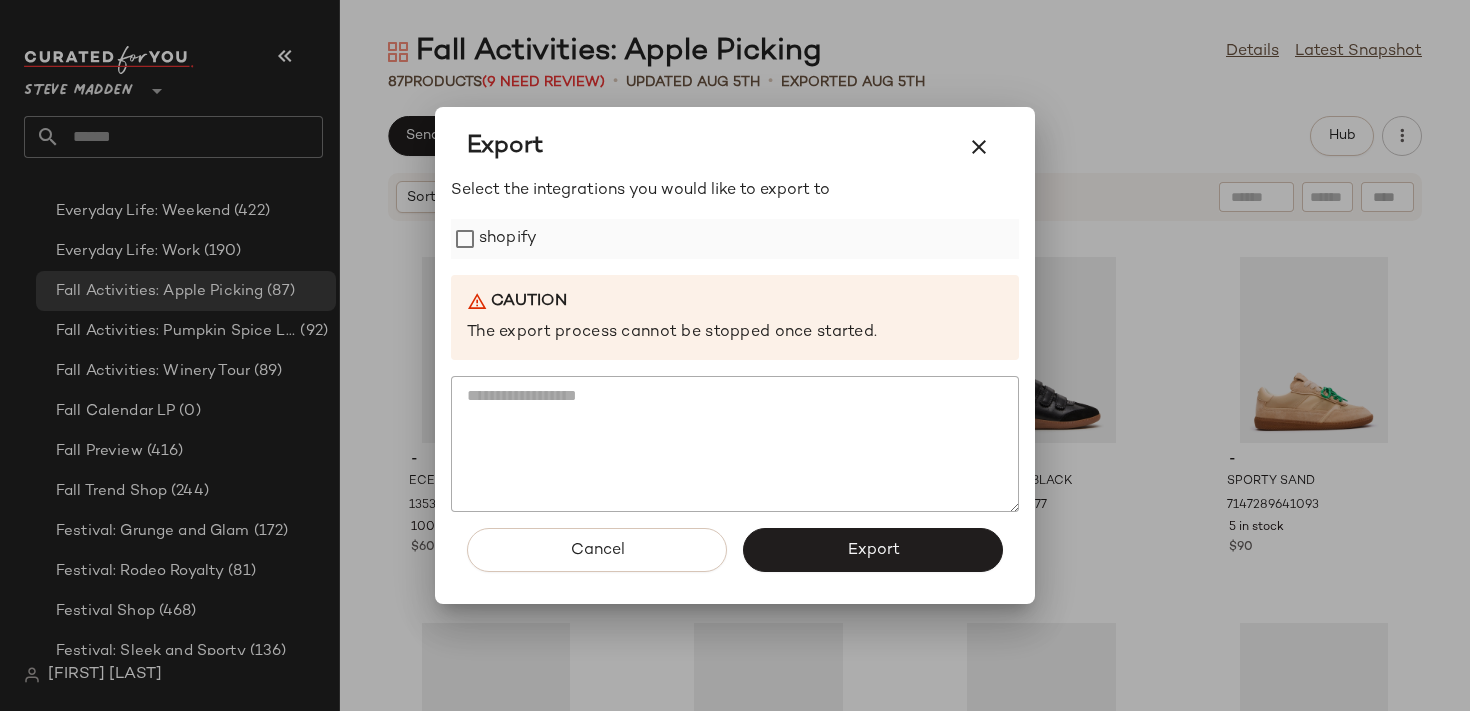click on "shopify" at bounding box center (508, 239) 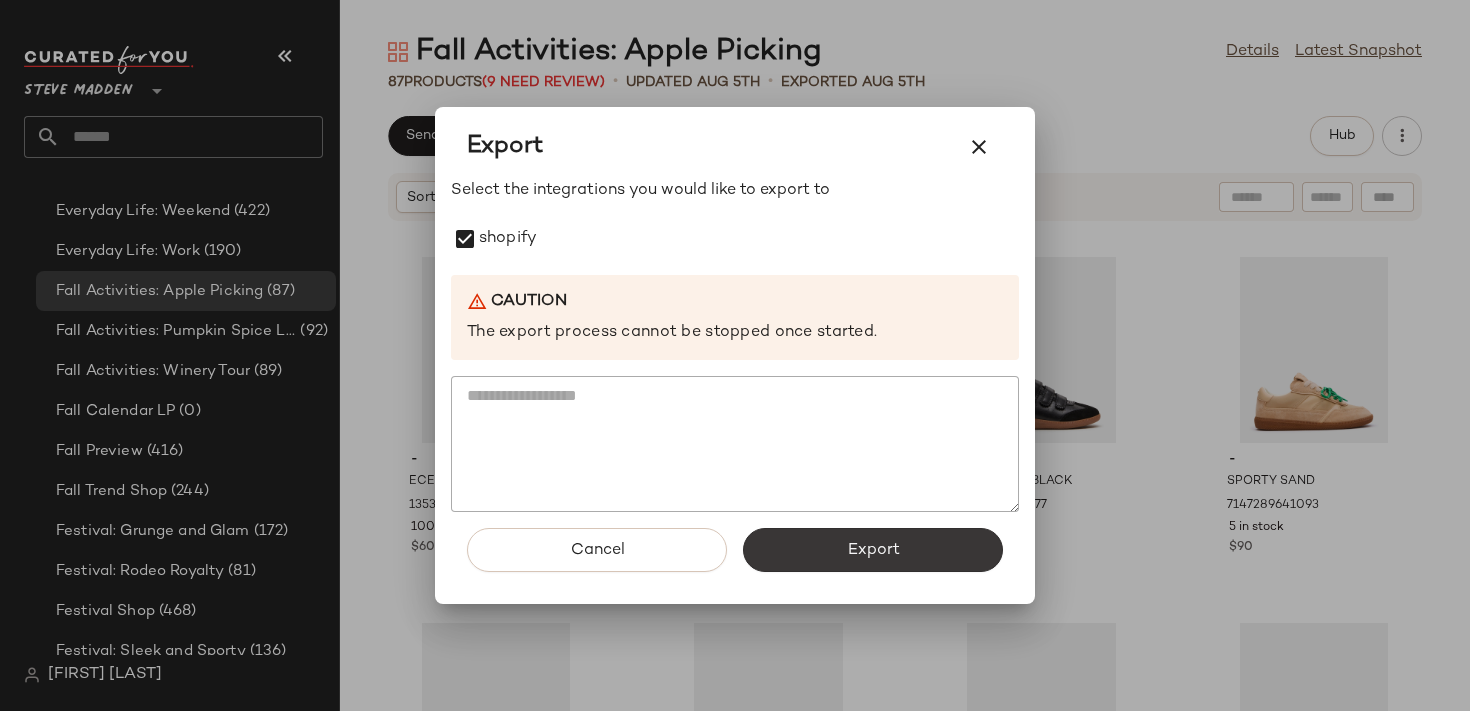 click on "Export" 